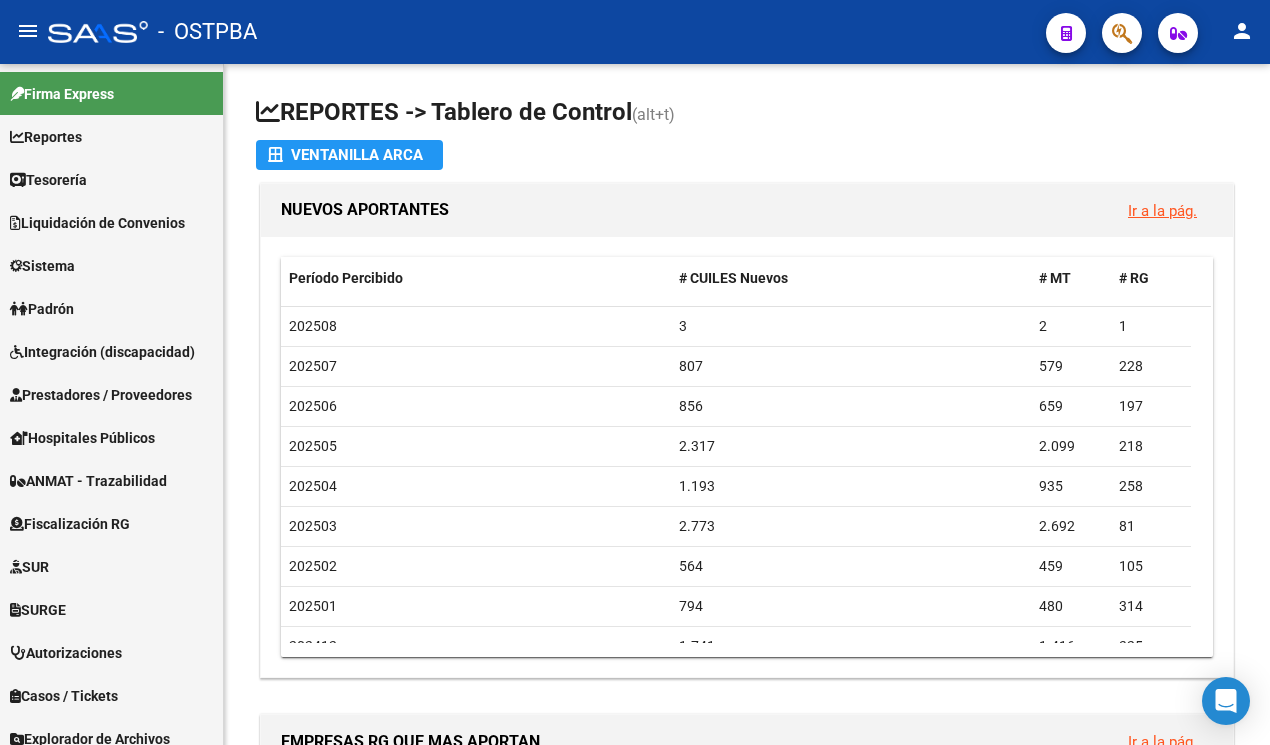 scroll, scrollTop: 0, scrollLeft: 0, axis: both 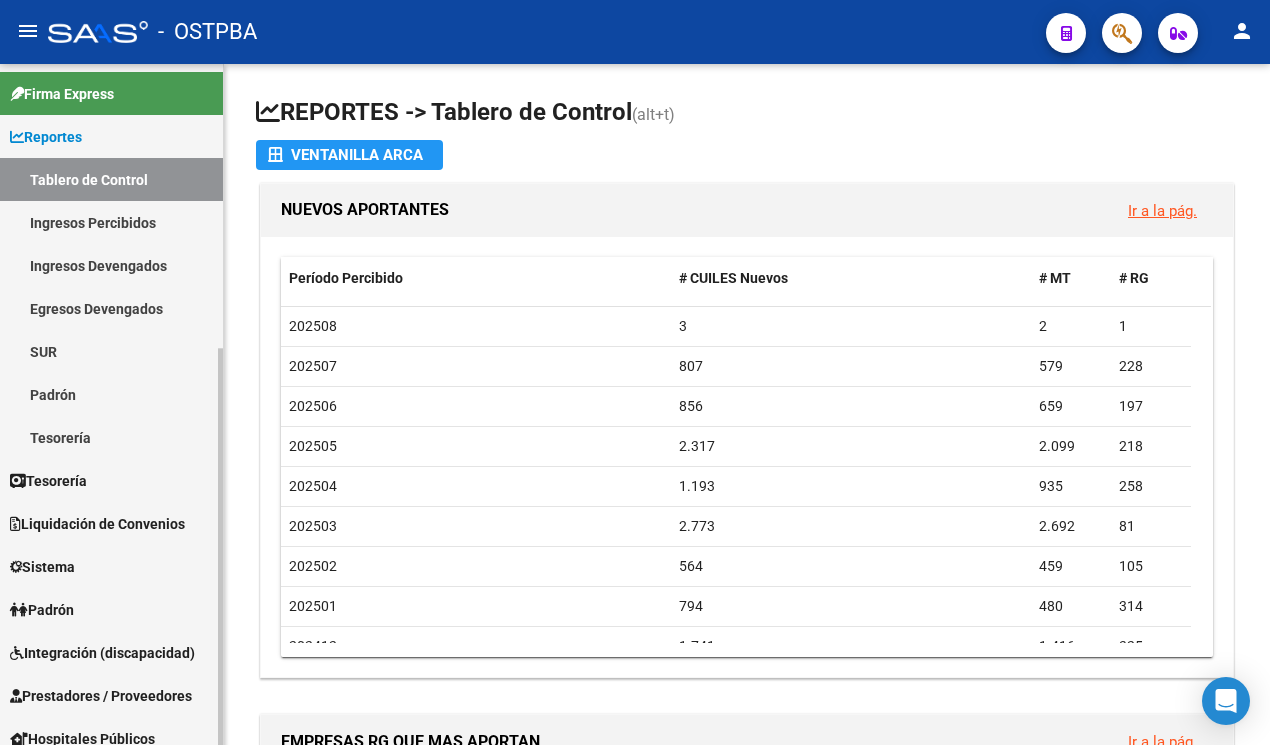 click on "Liquidación de Convenios" at bounding box center [97, 524] 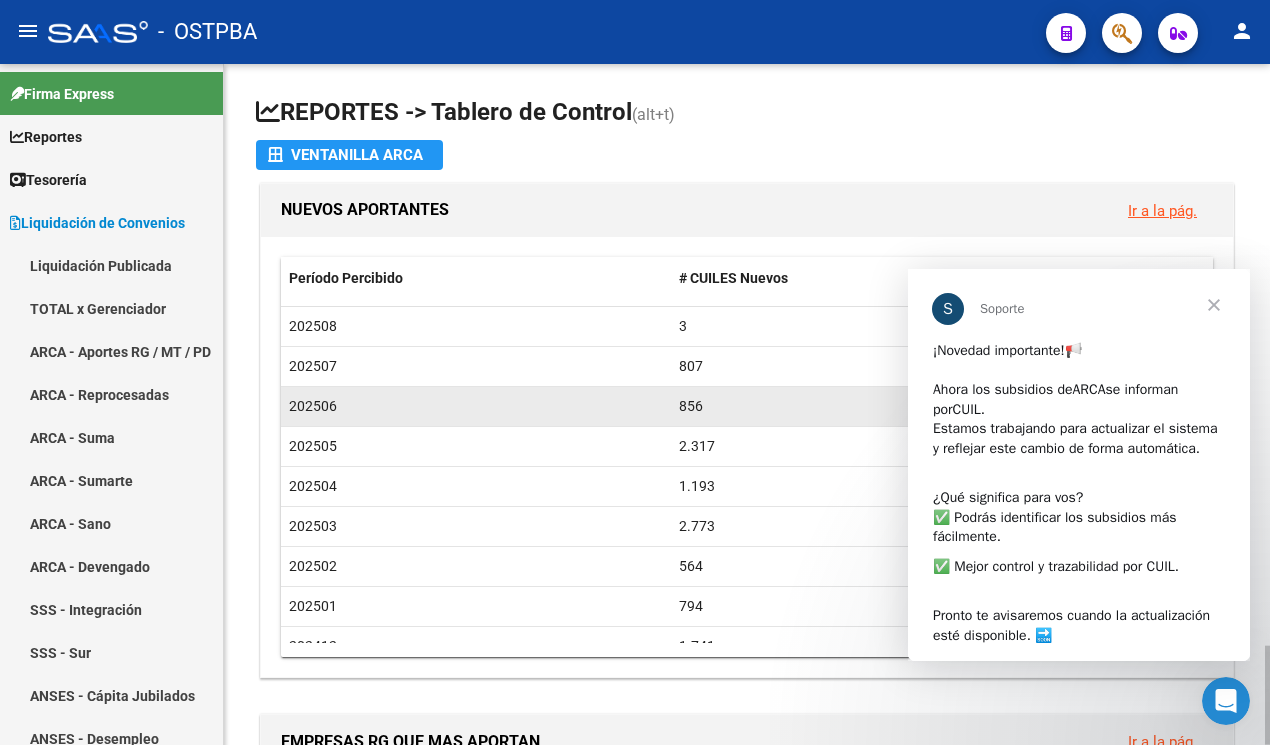 scroll, scrollTop: 0, scrollLeft: 0, axis: both 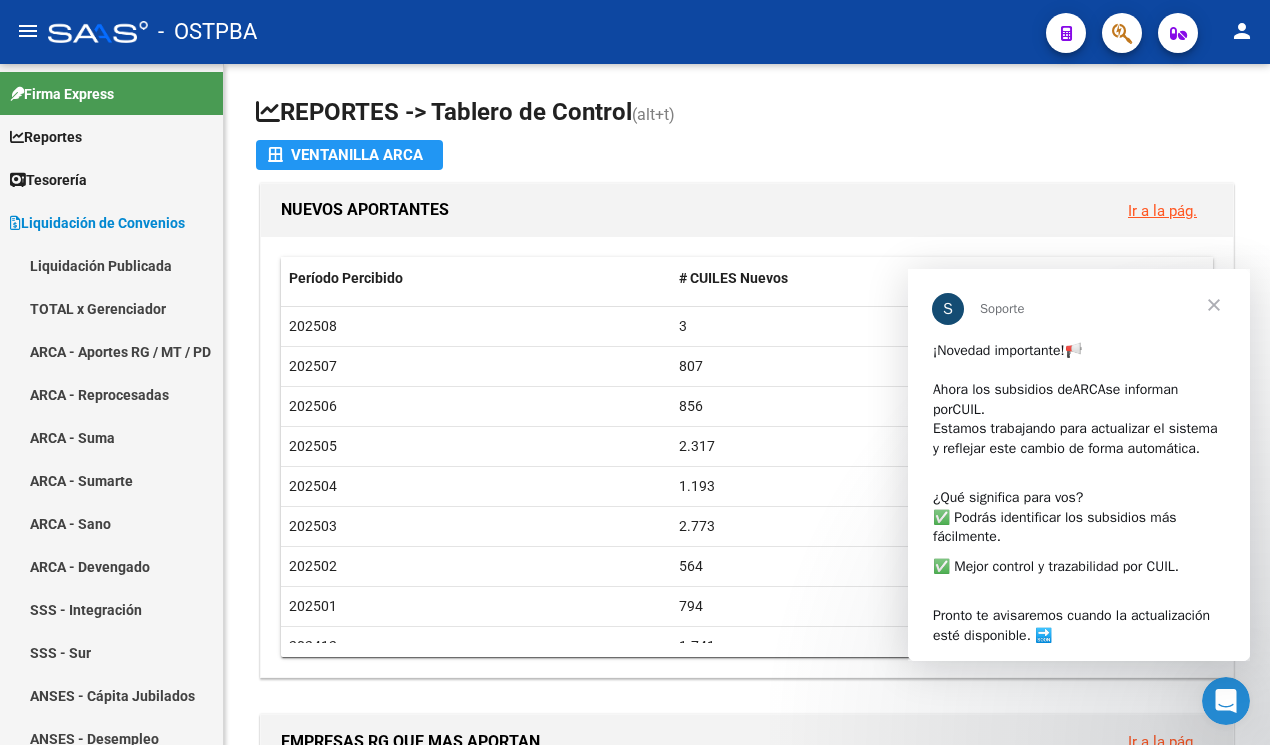 click at bounding box center (1214, 305) 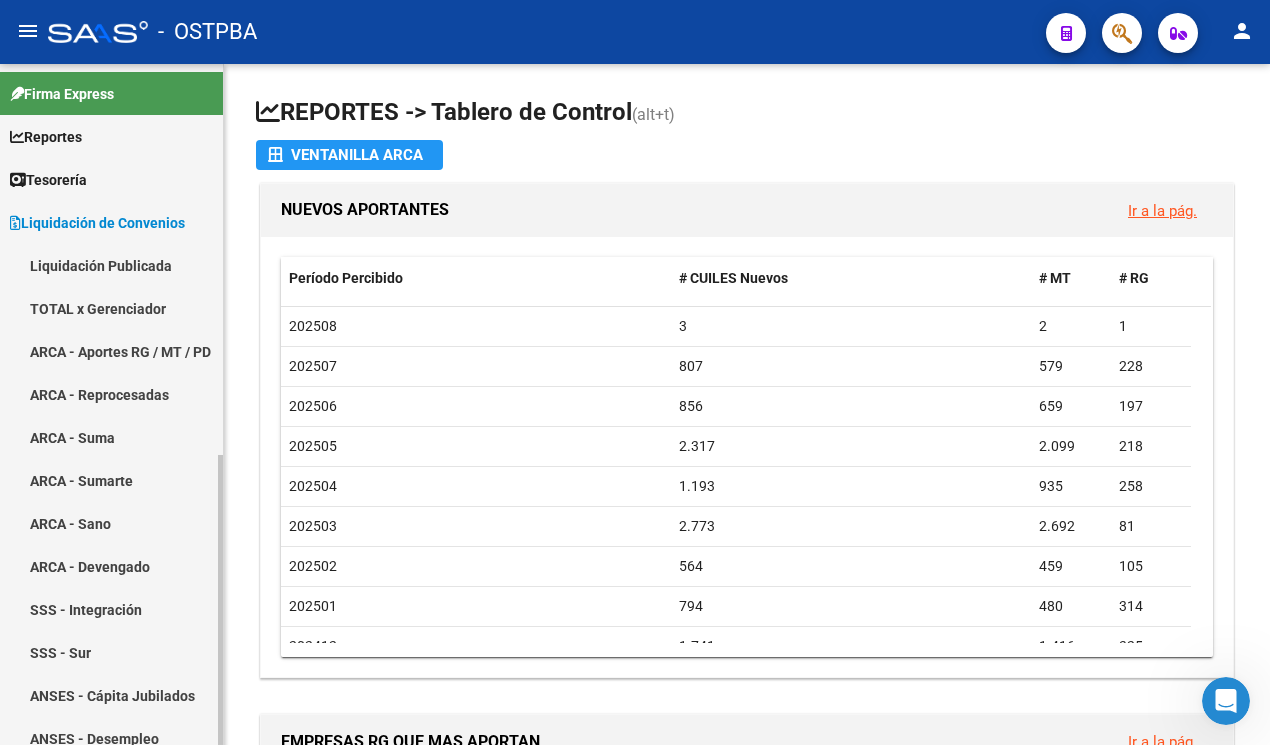 click on "Liquidación Publicada" at bounding box center [111, 265] 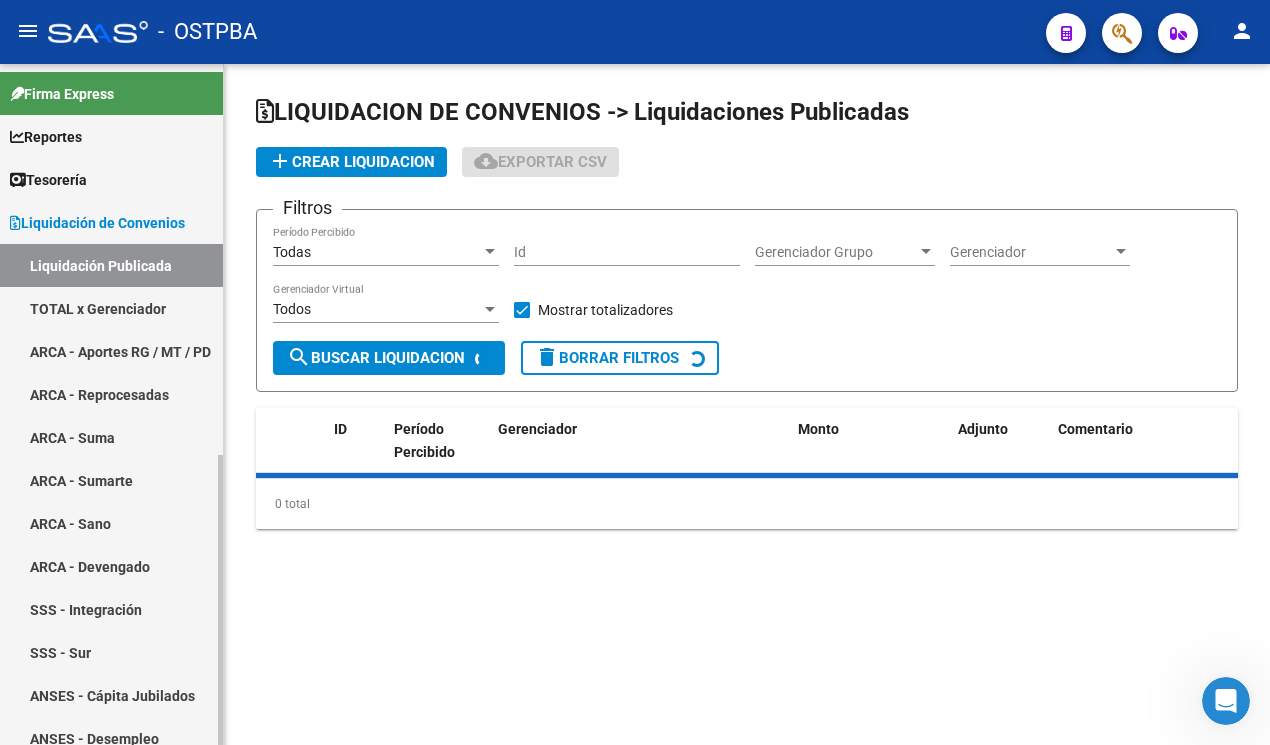 checkbox on "true" 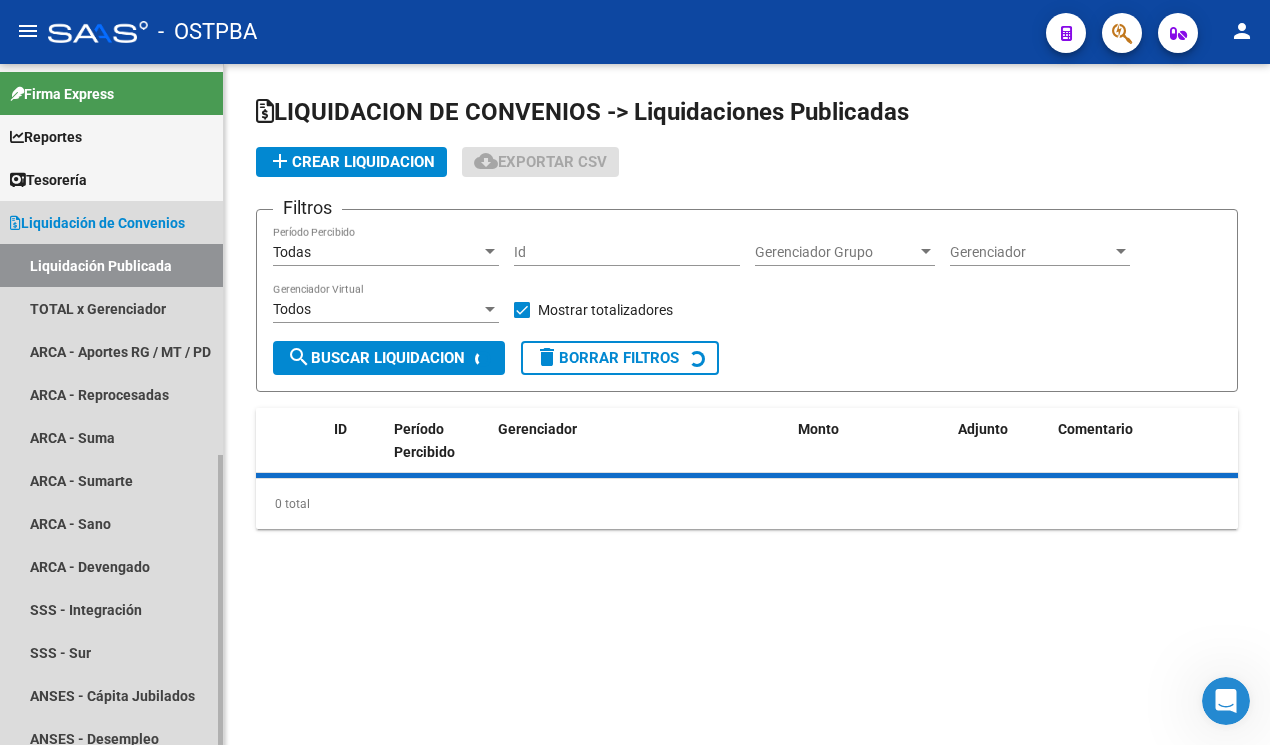 click on "Liquidación de Convenios" at bounding box center (97, 223) 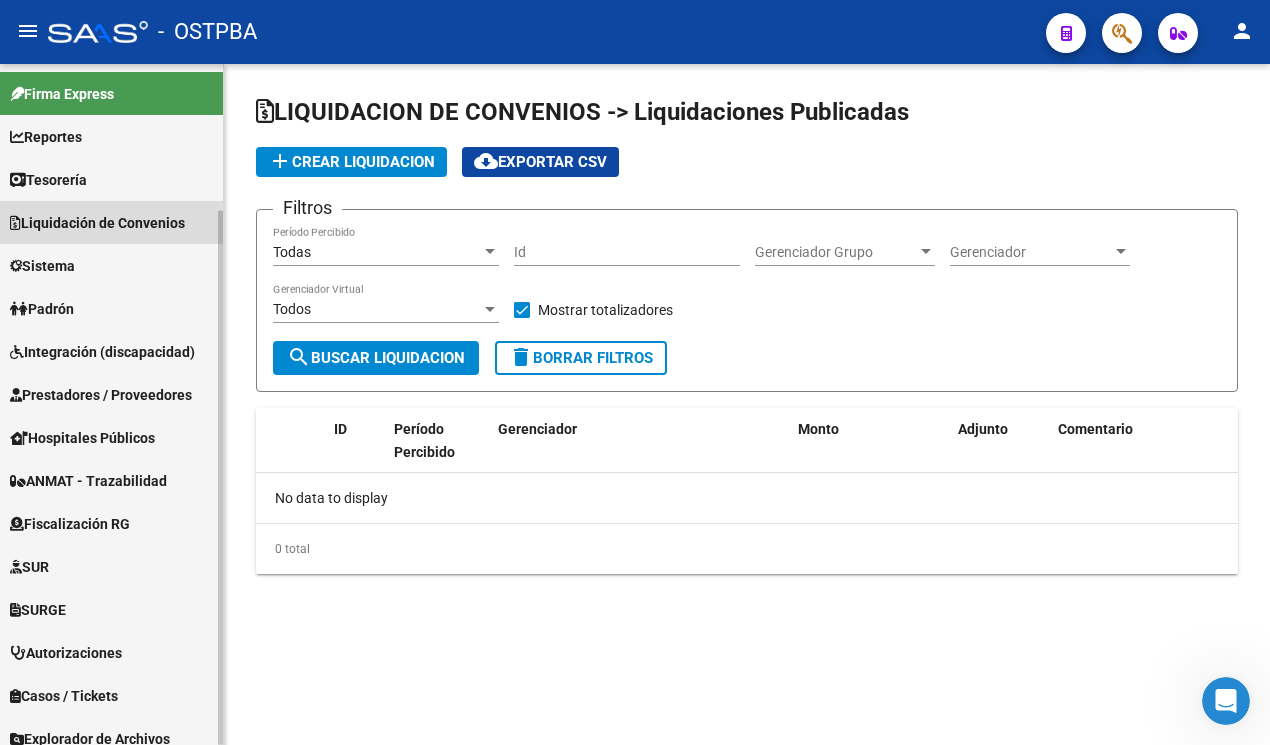 click on "Liquidación de Convenios" at bounding box center [97, 223] 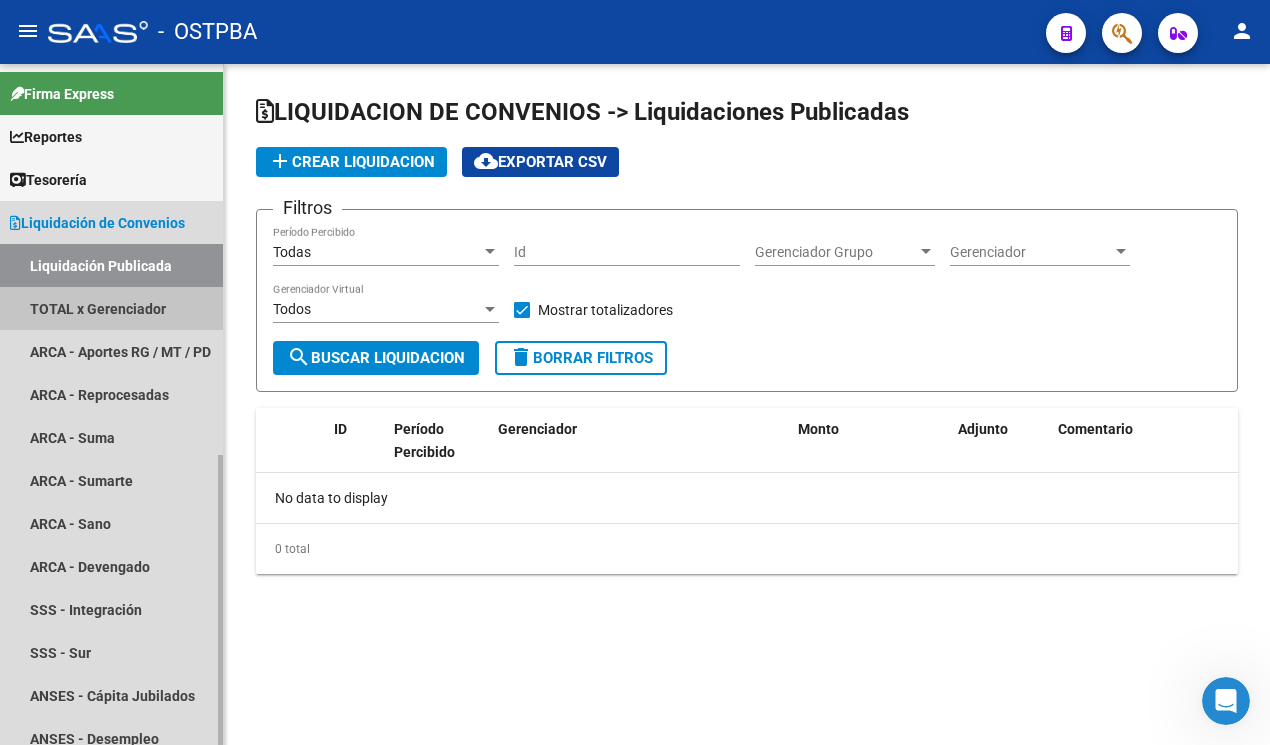 click on "TOTAL x Gerenciador" at bounding box center [111, 308] 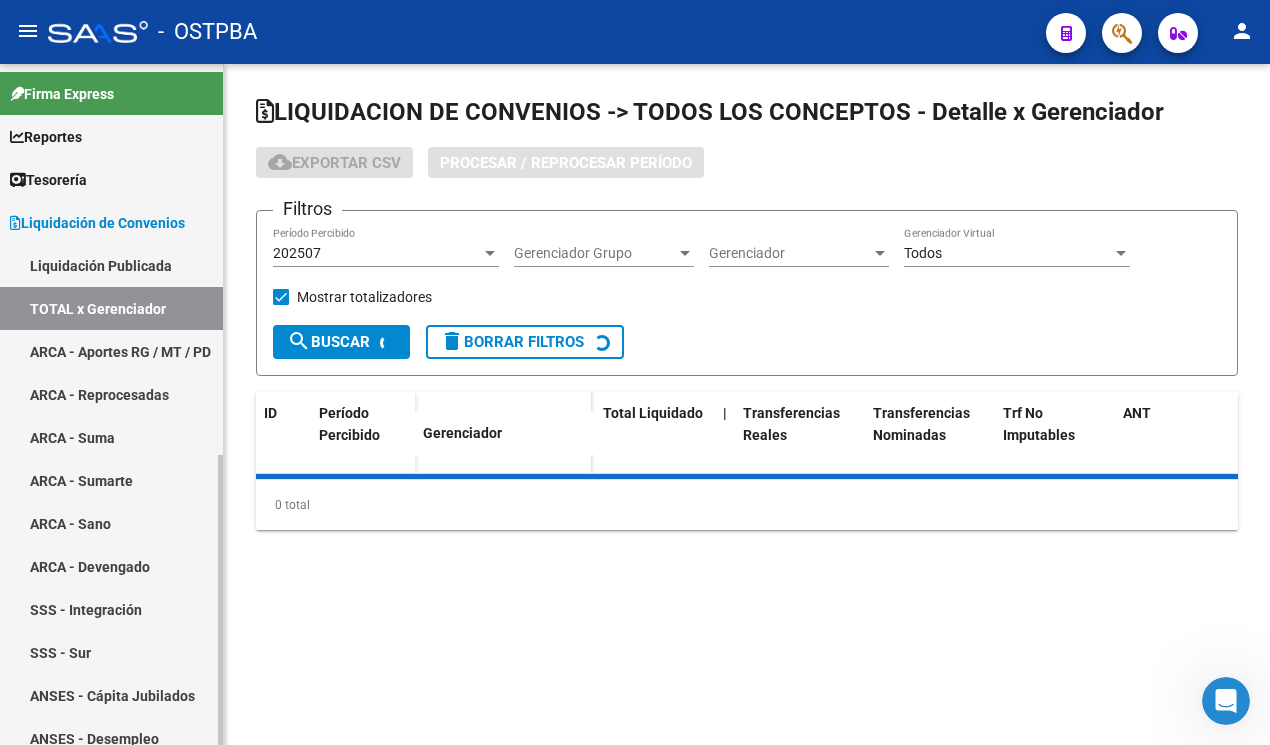 checkbox on "true" 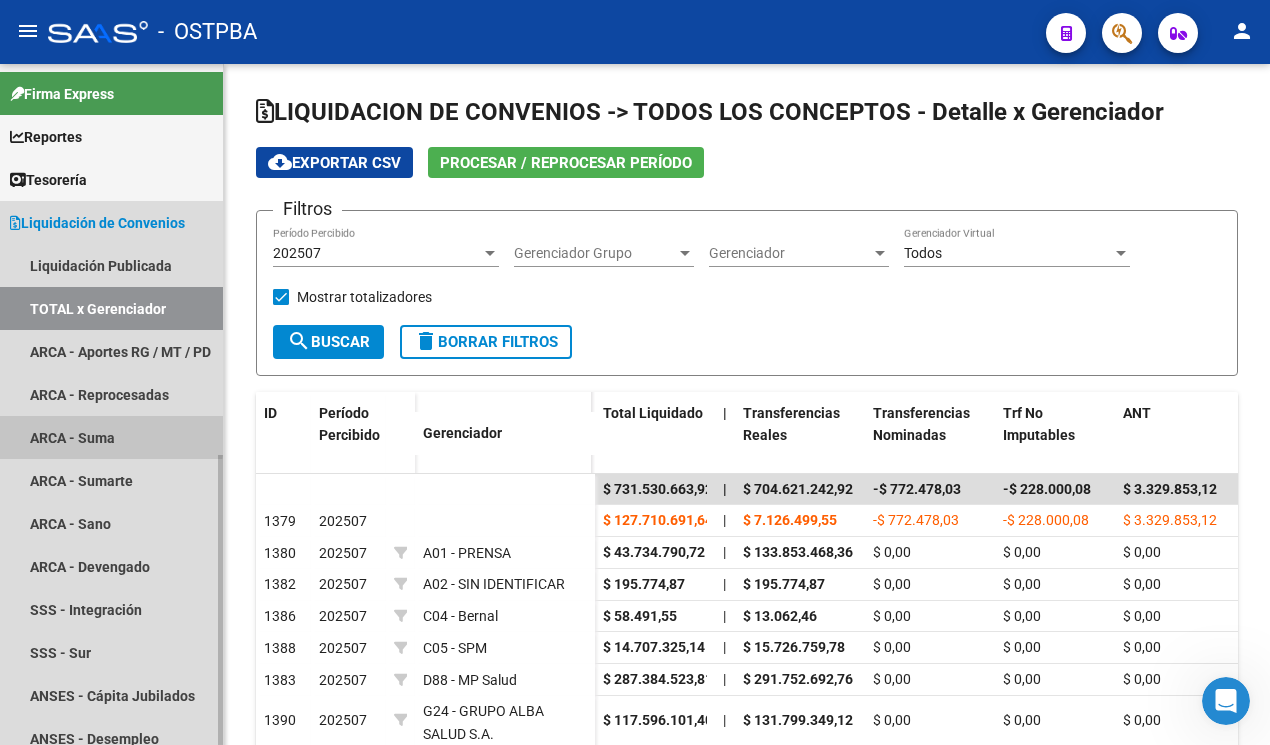 click on "ARCA - Suma" at bounding box center (111, 437) 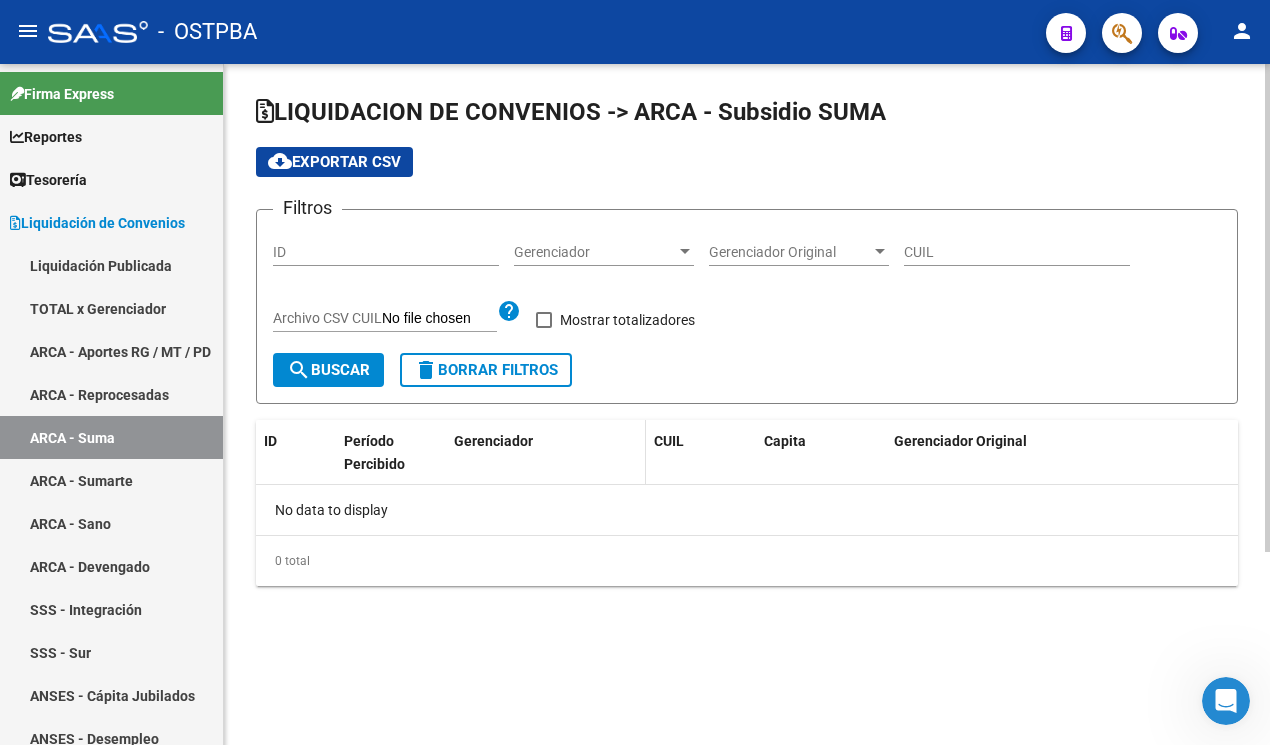 checkbox on "true" 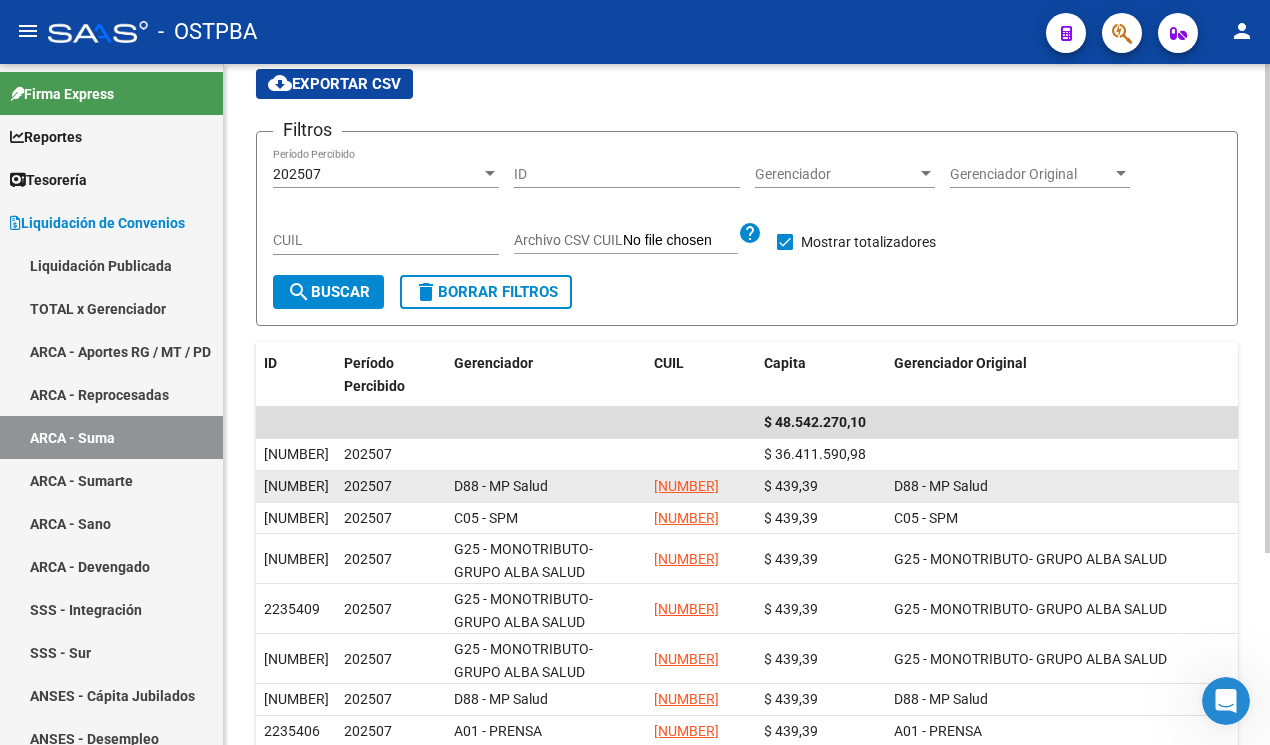 scroll, scrollTop: 105, scrollLeft: 0, axis: vertical 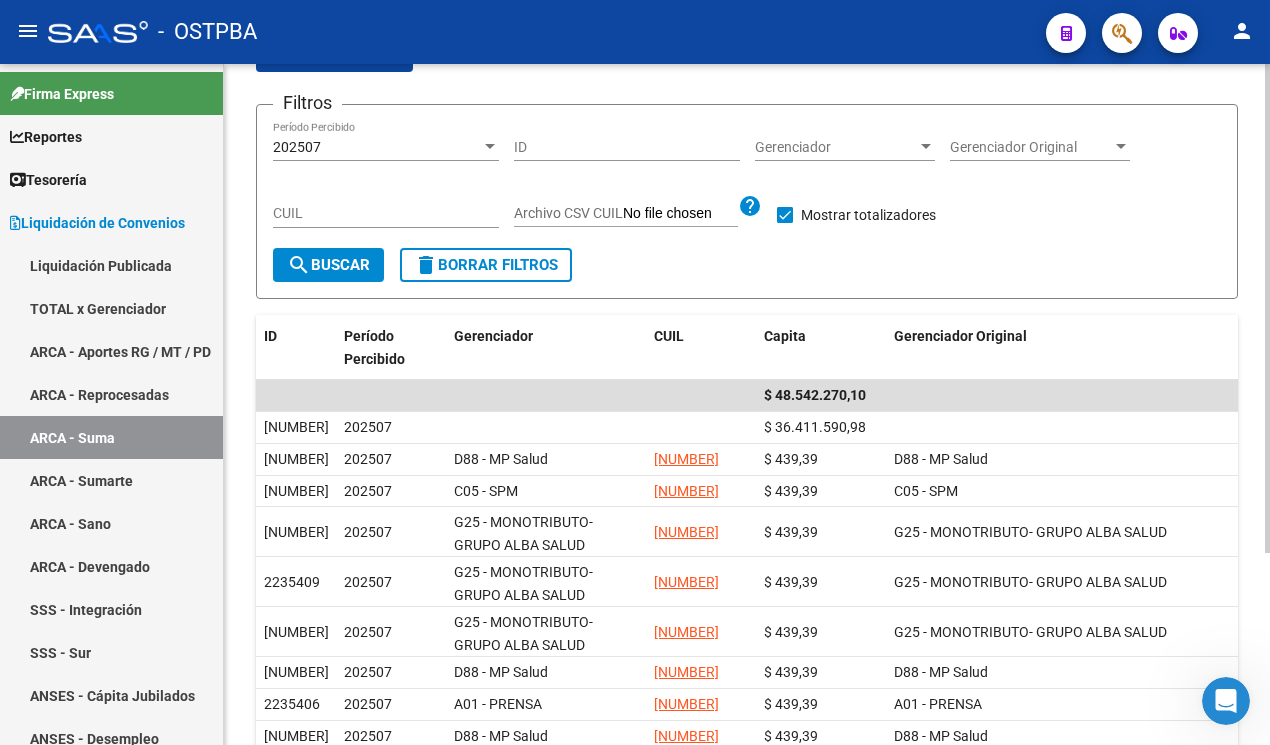 click at bounding box center [490, 147] 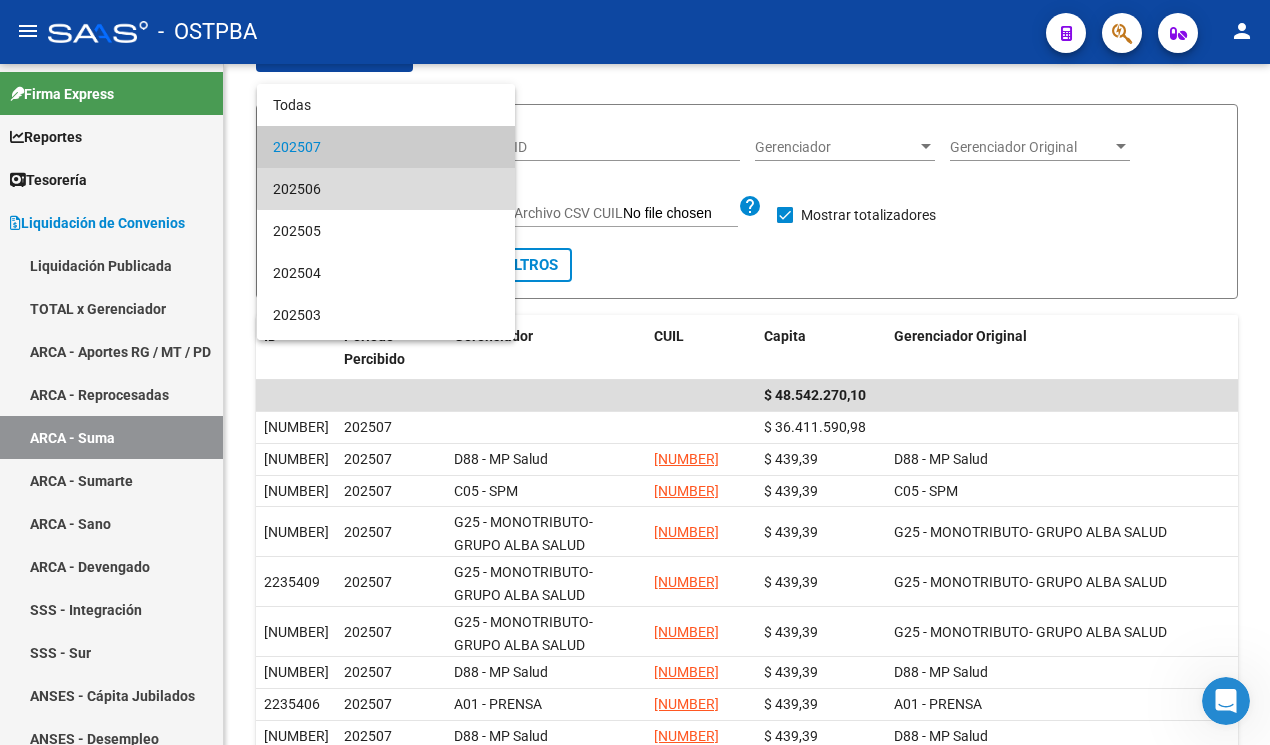 click on "202506" at bounding box center (386, 189) 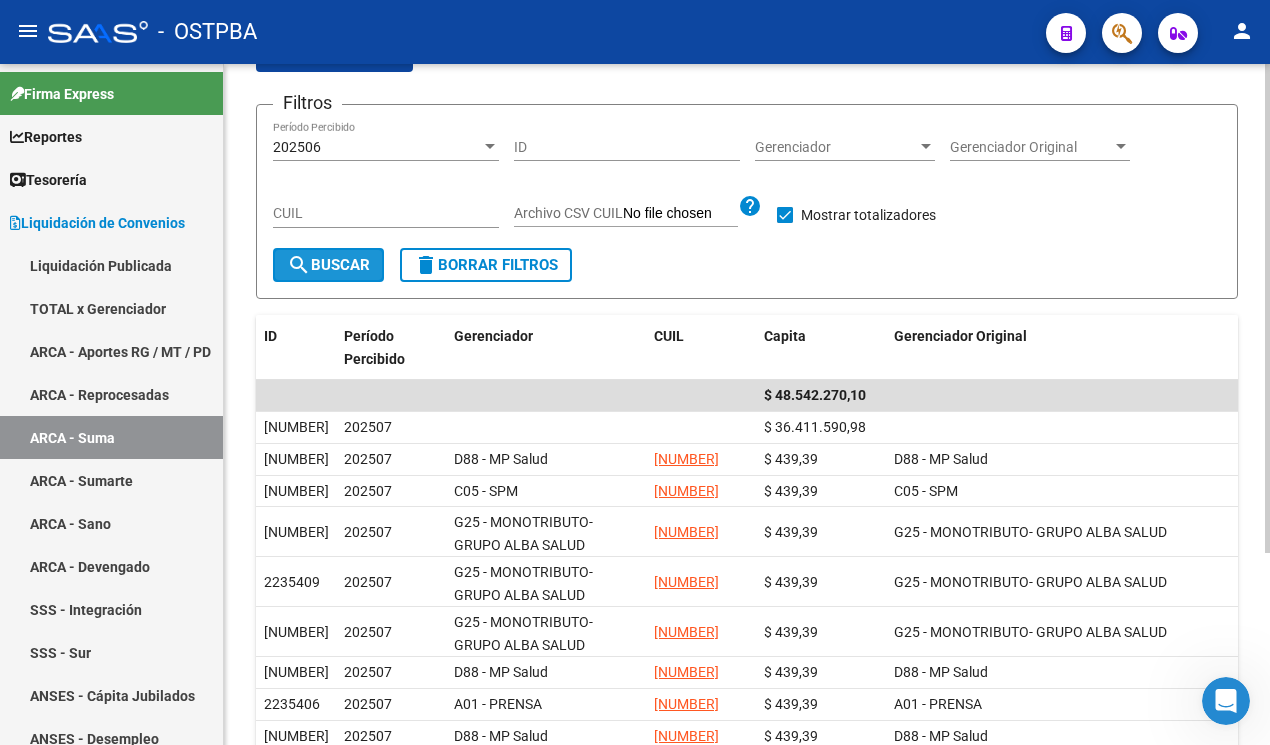 click on "search  Buscar" 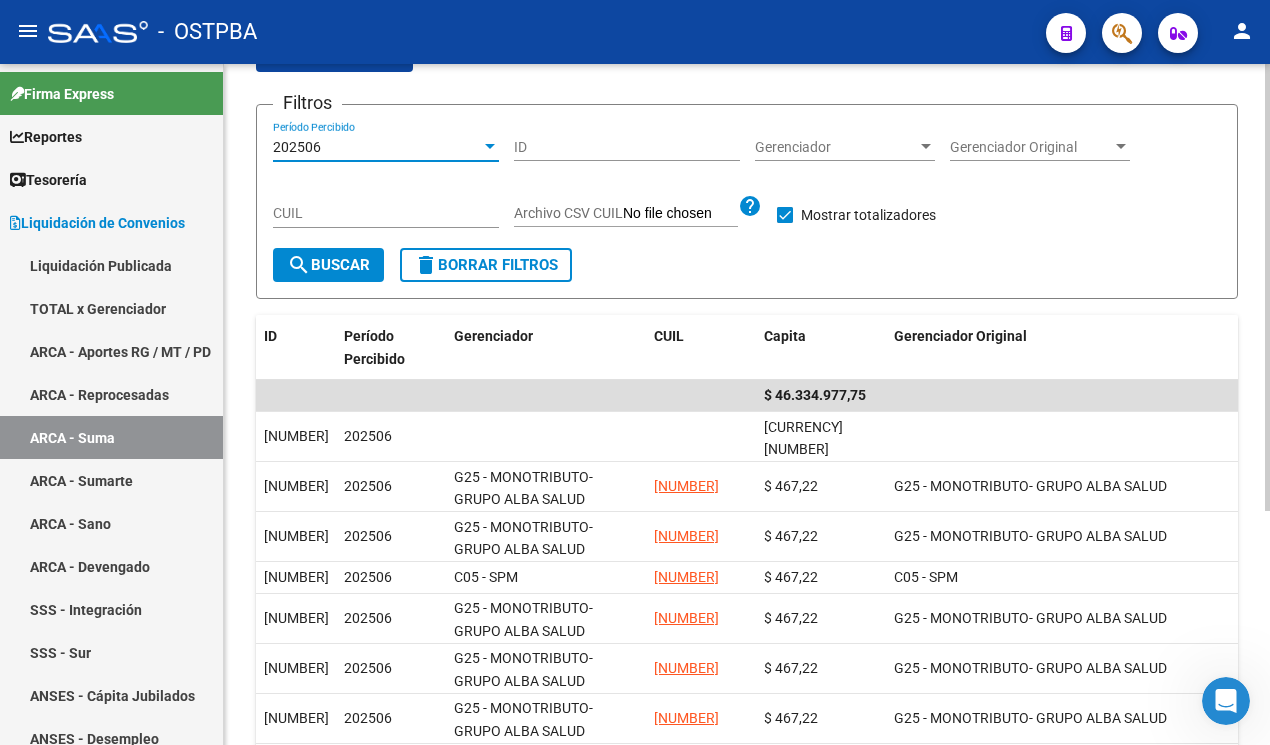 click at bounding box center (490, 147) 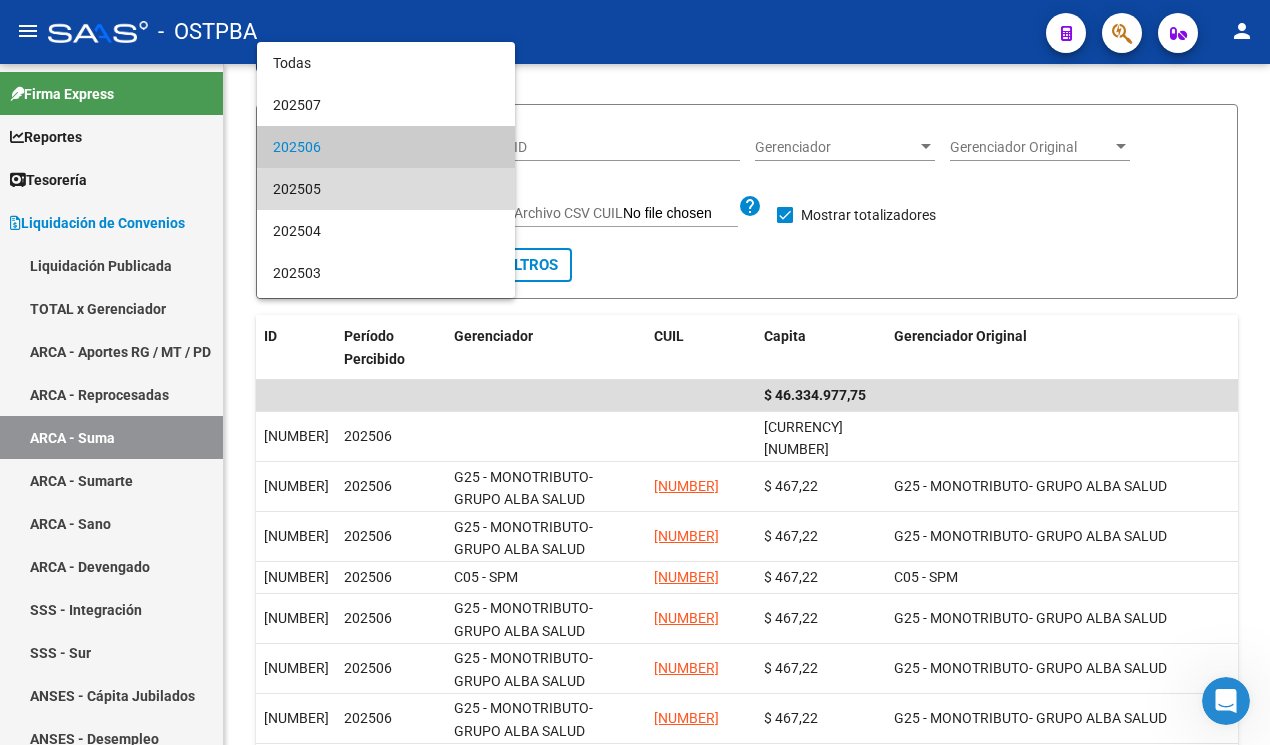 click on "202505" at bounding box center (386, 189) 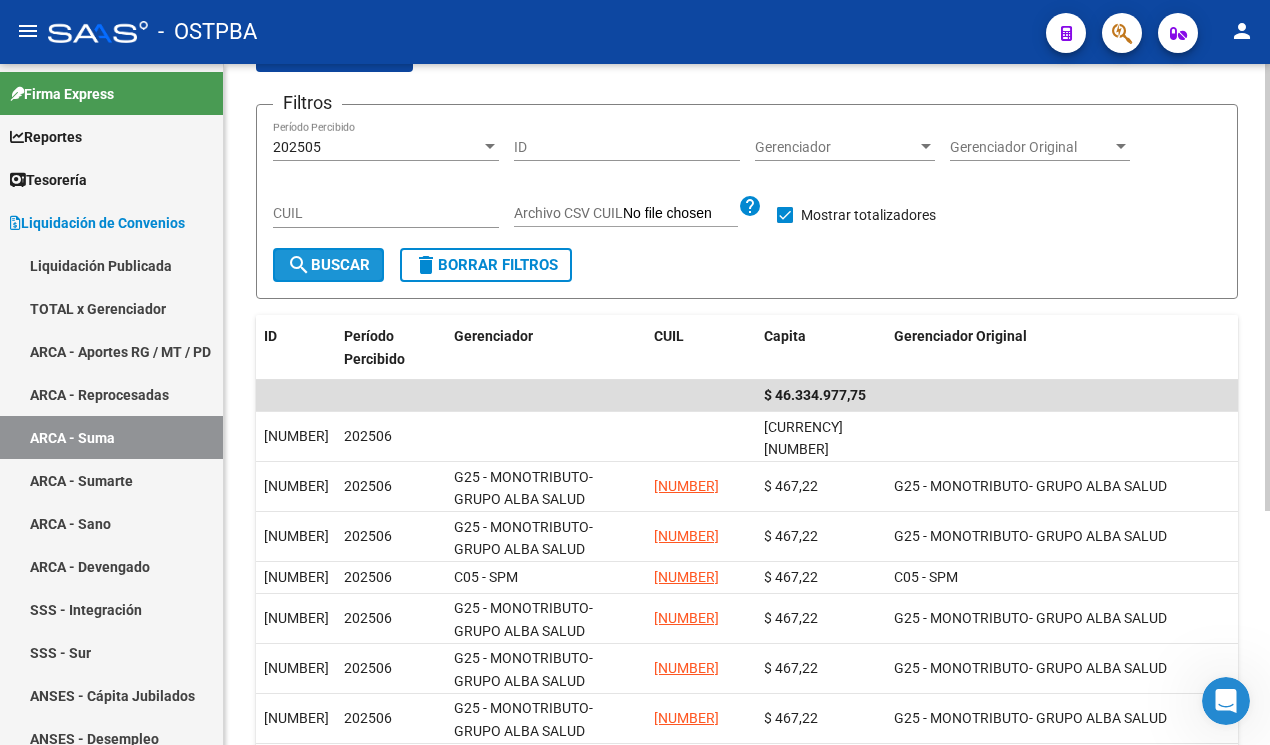 click on "search  Buscar" 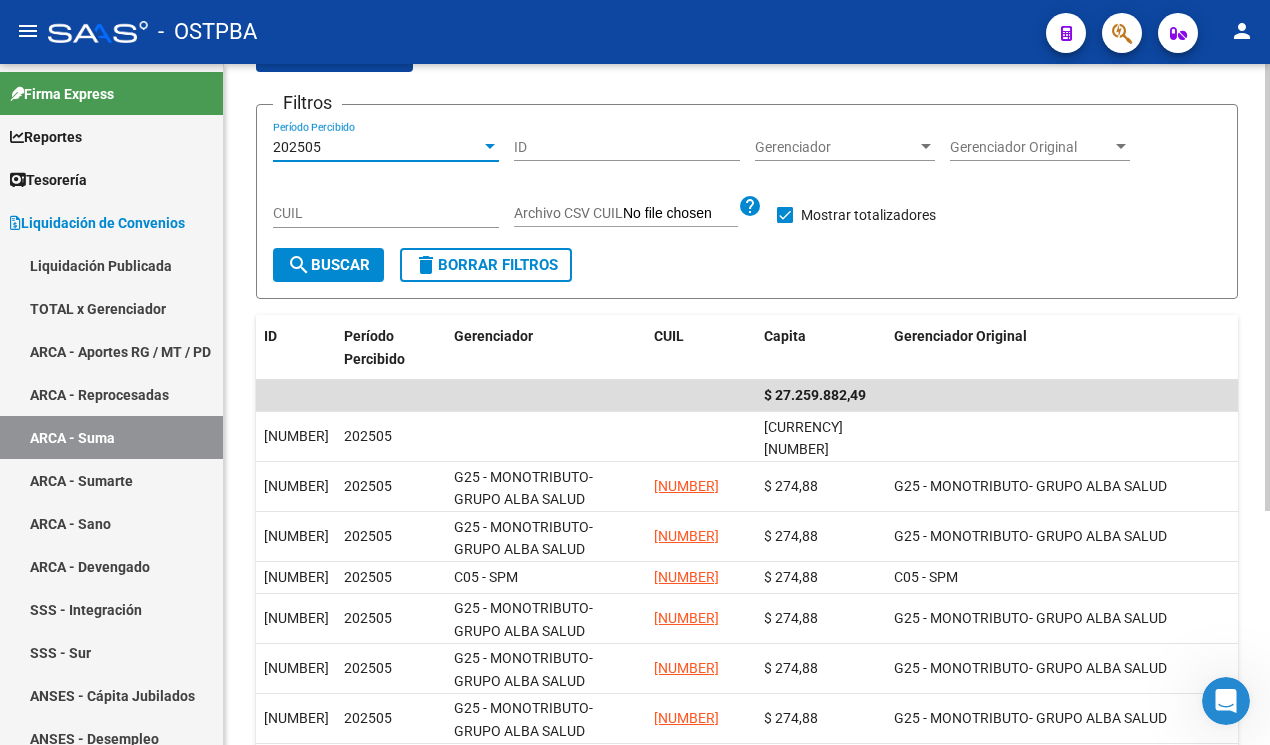 click at bounding box center (490, 147) 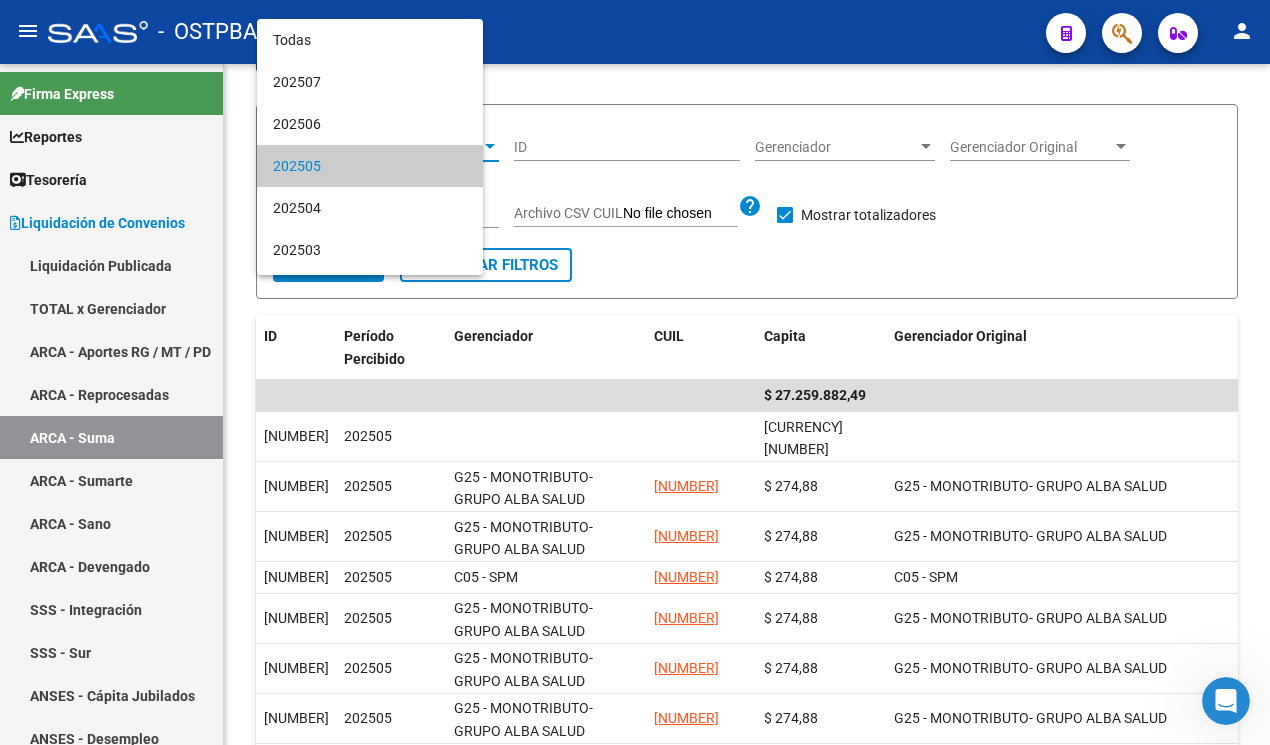 scroll, scrollTop: 19, scrollLeft: 0, axis: vertical 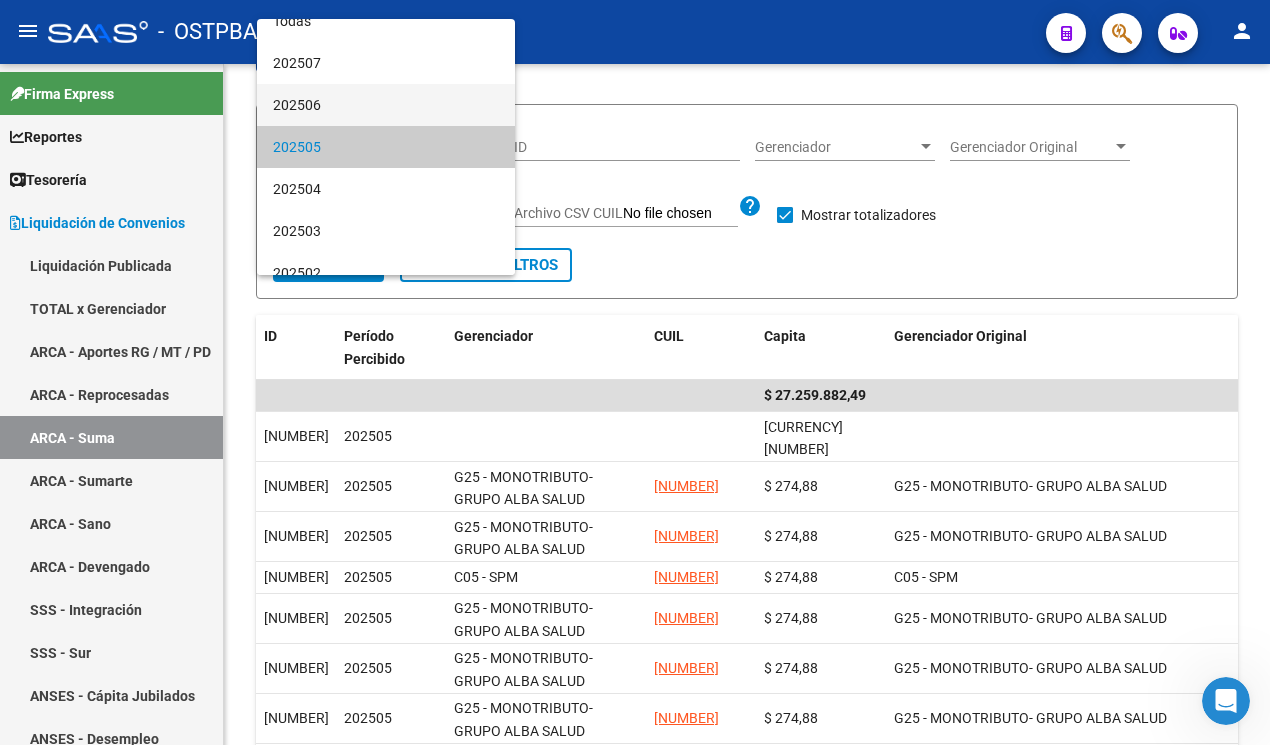 click on "202506" at bounding box center (386, 105) 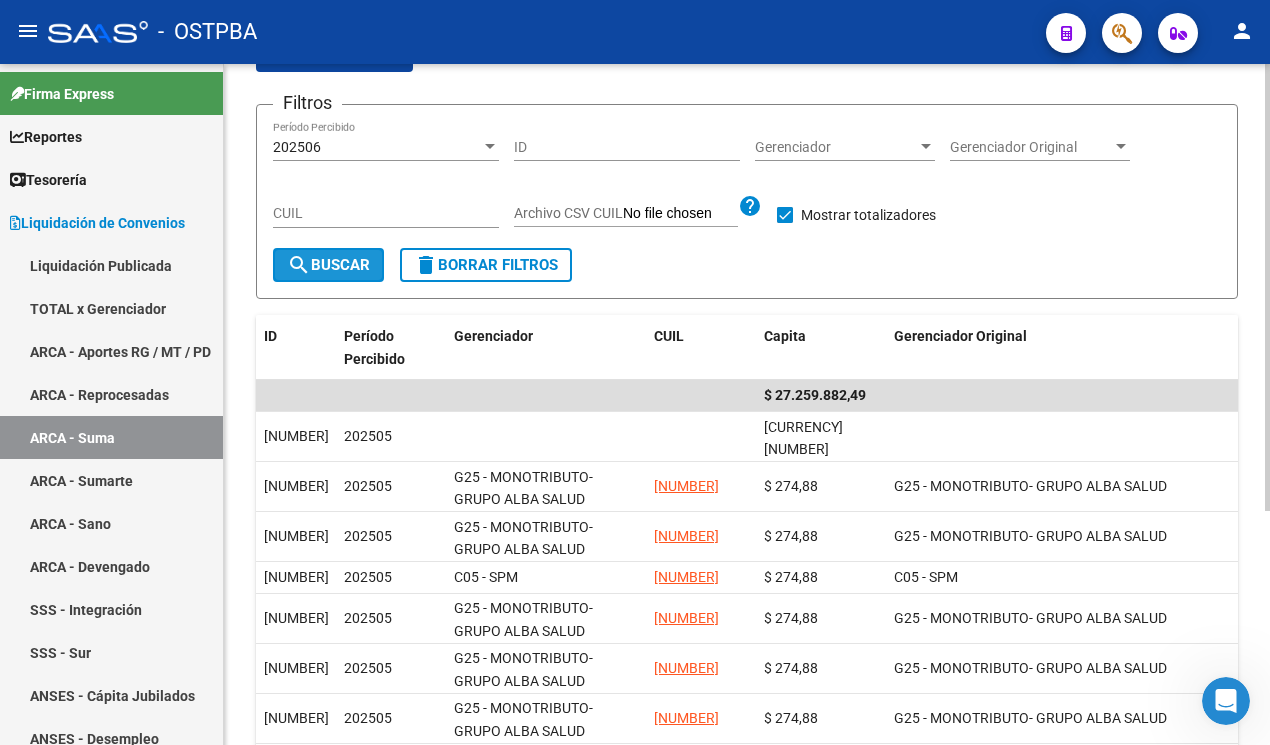 click on "search  Buscar" 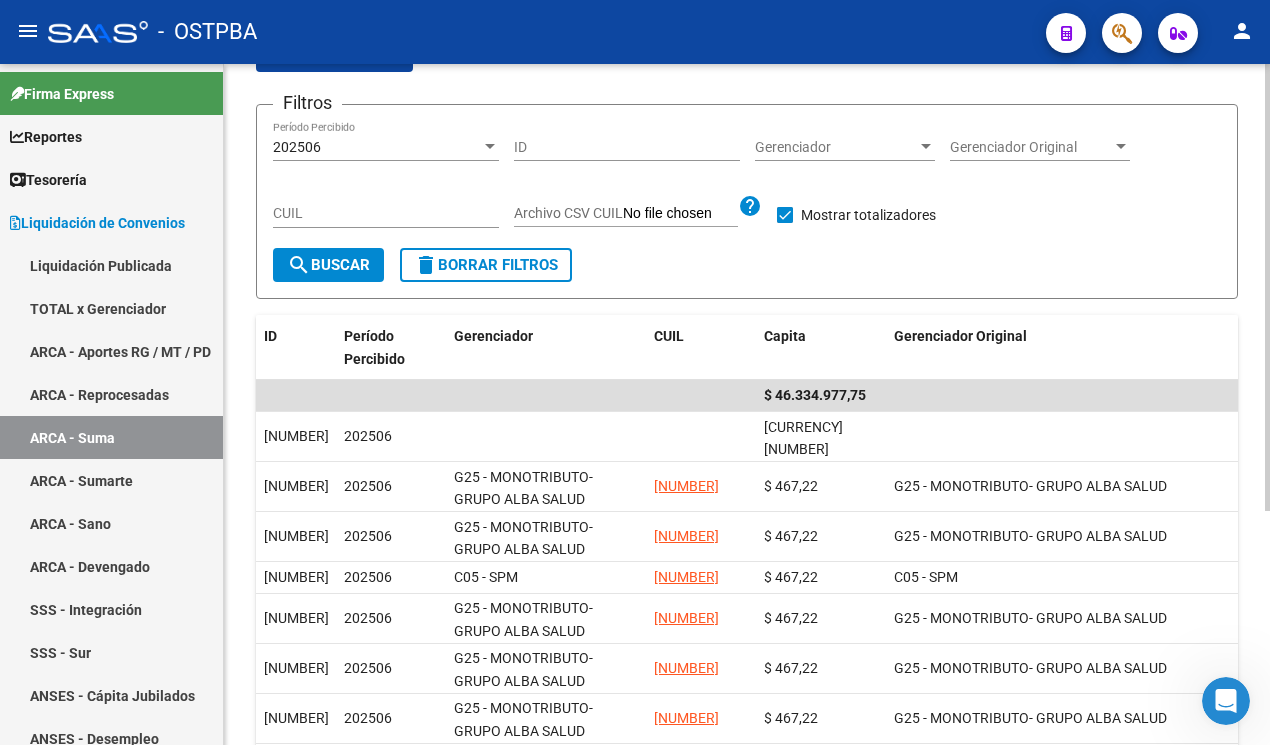 click on "[NUMBER] Período Percibido" 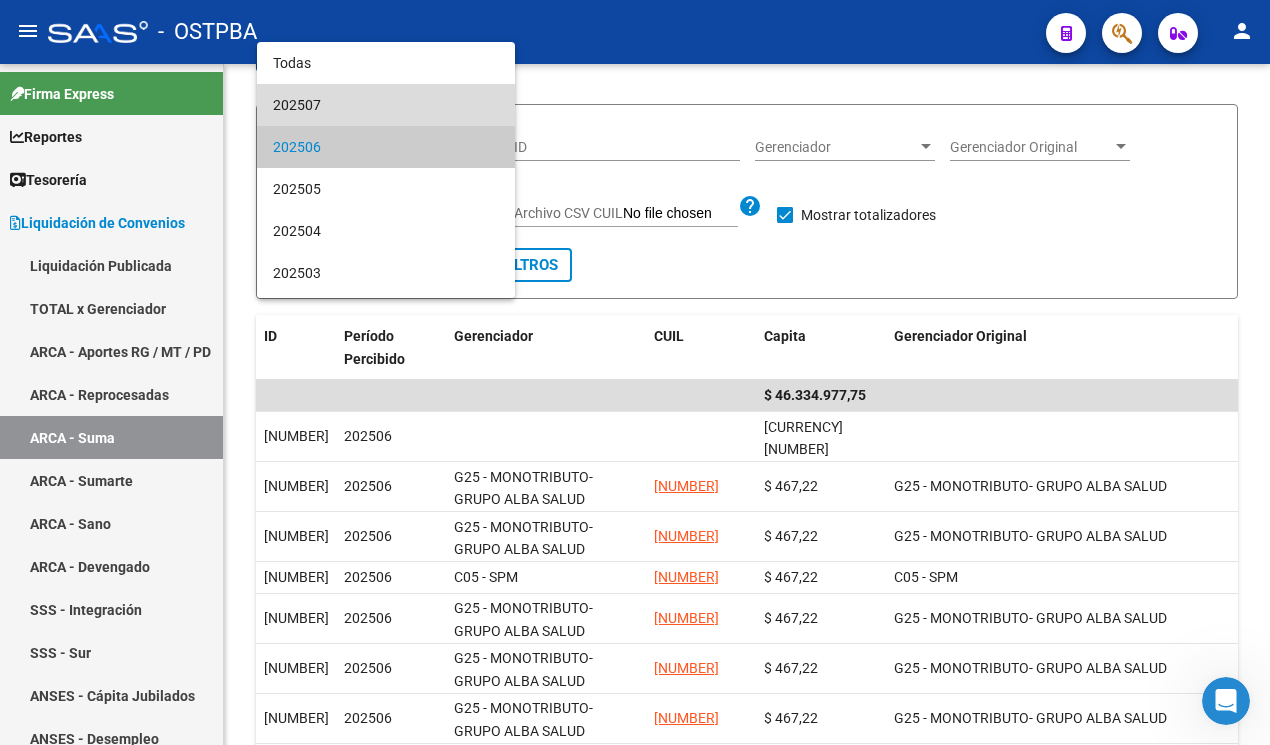 click on "202507" at bounding box center [386, 105] 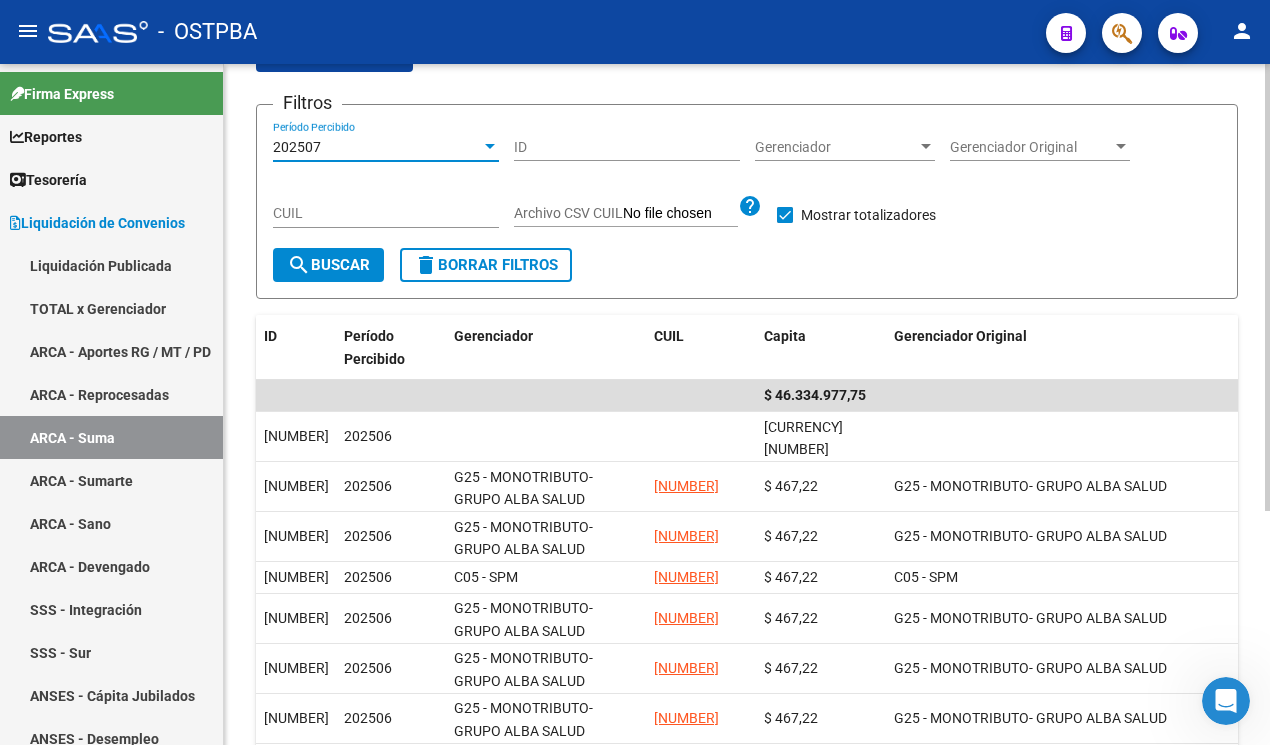 click on "search  Buscar" 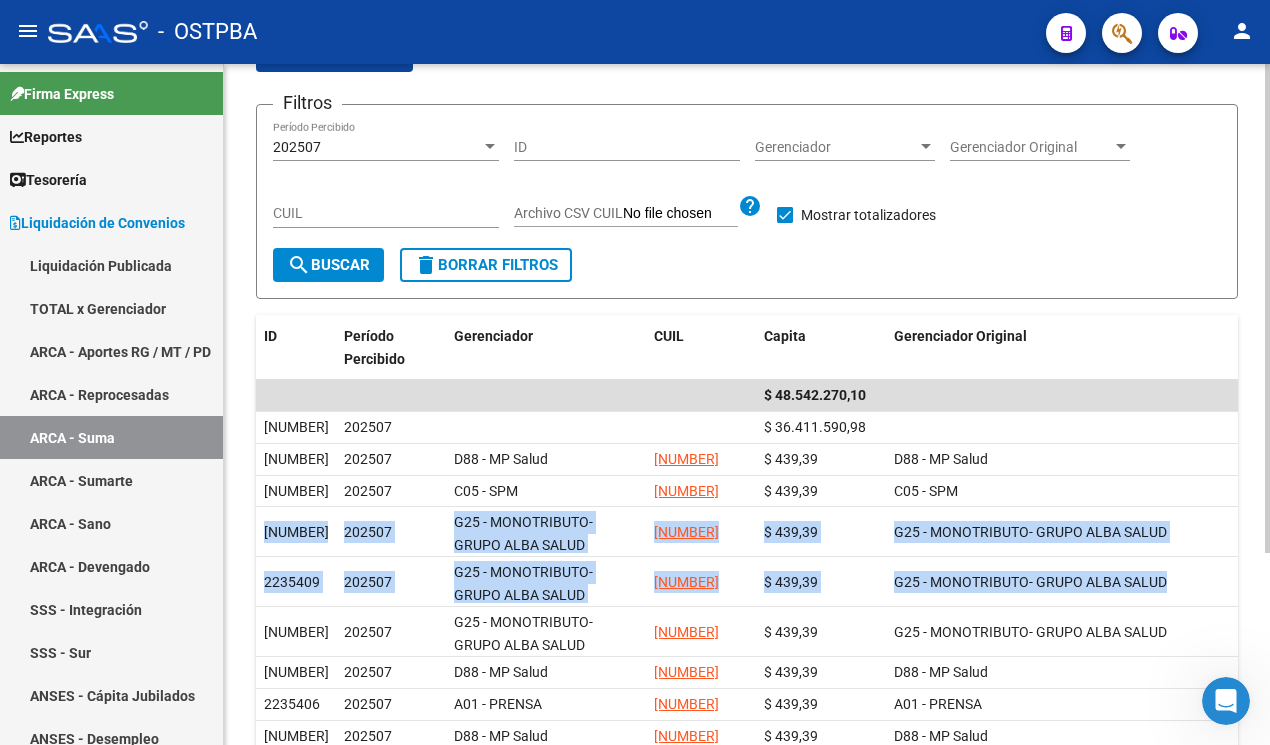 drag, startPoint x: 1254, startPoint y: 479, endPoint x: 1239, endPoint y: 598, distance: 119.94165 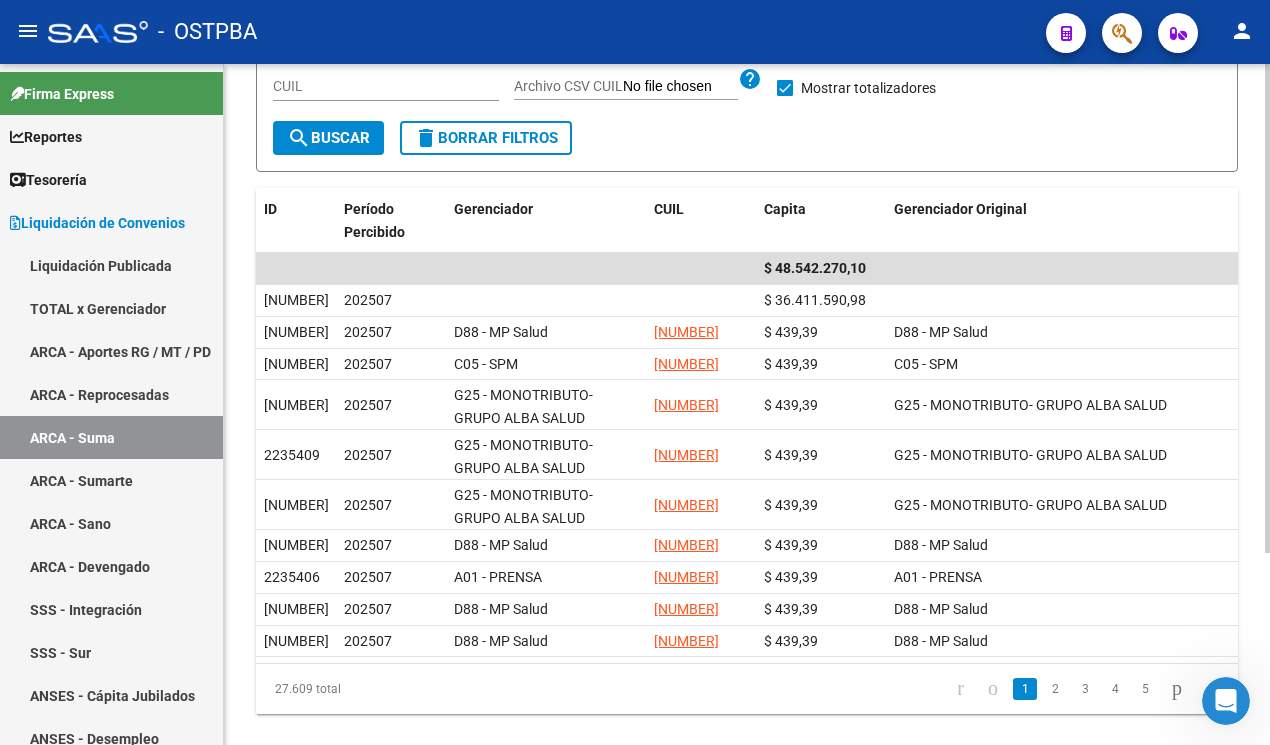 scroll, scrollTop: 266, scrollLeft: 0, axis: vertical 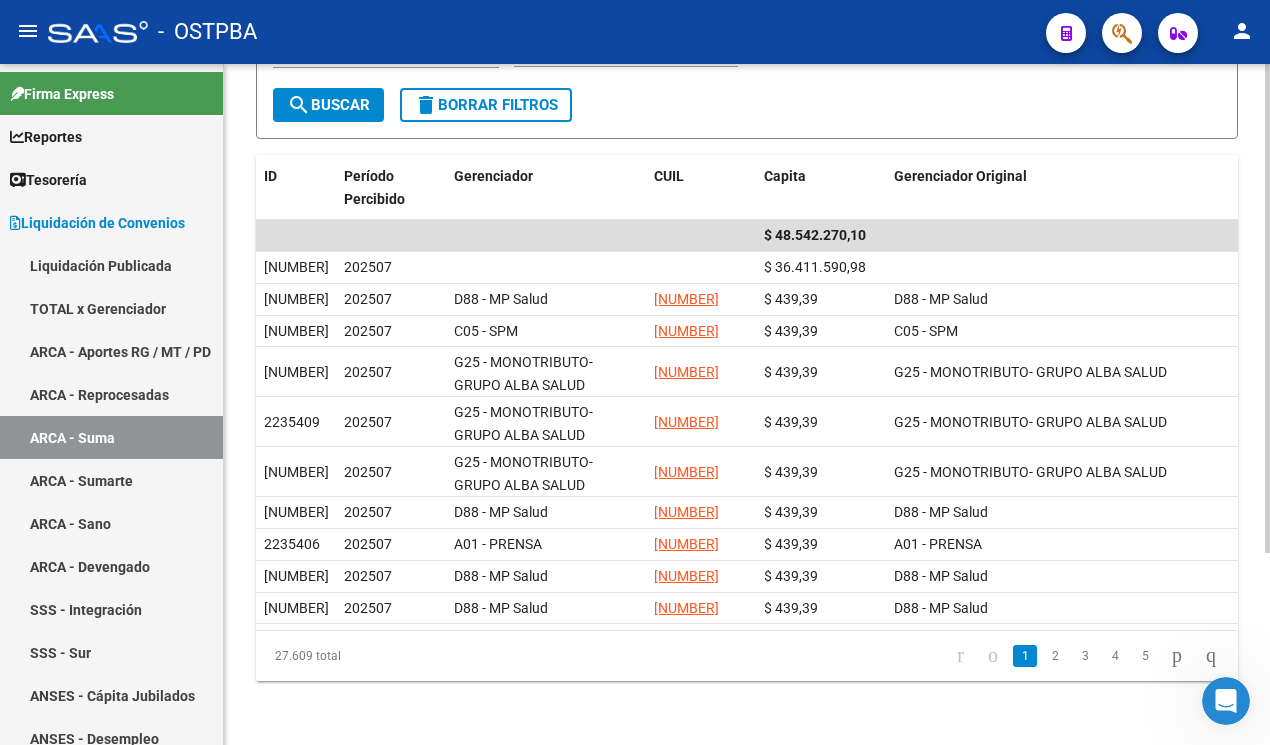 click on "LIQUIDACION DE CONVENIOS -> ARCA - Subsidio SUMA cloud_download  Exportar CSV  Filtros [NUMBER] Período Percibido ID Gerenciador Gerenciador Gerenciador Original Gerenciador Original CUIL Archivo CSV CUIL help   Mostrar totalizadores  search  Buscar  delete  Borrar Filtros  ID Período Percibido Gerenciador CUIL Capita Gerenciador Original $ 48.542.270,10 [NUMBER] [NUMBER] $ 36.411.590,98 [NUMBER] [NUMBER] D88 - MP Salud [NUMBER] $ 439,39 D88 - MP Salud [NUMBER] [NUMBER] C05 - SPM [NUMBER] $ 439,39 C05 - SPM [NUMBER] [NUMBER] G25 - MONOTRIBUTO- GRUPO ALBA SALUD [NUMBER] $ 439,39 G25 - MONOTRIBUTO- GRUPO ALBA SALUD [NUMBER] [NUMBER] G25 - MONOTRIBUTO- GRUPO ALBA SALUD [NUMBER] $ 439,39 G25 - MONOTRIBUTO- GRUPO ALBA SALUD [NUMBER] [NUMBER] G25 - MONOTRIBUTO- GRUPO ALBA SALUD [NUMBER] $ 439,39 G25 - MONOTRIBUTO- GRUPO ALBA SALUD [NUMBER] [NUMBER] D88 - MP Salud [NUMBER] $ 439,39 D88 - MP Salud [NUMBER] [NUMBER] A01 - PRENSA [NUMBER] $ 439,39 A01 - PRENSA [NUMBER] [NUMBER] D88 - MP Salud [NUMBER]" 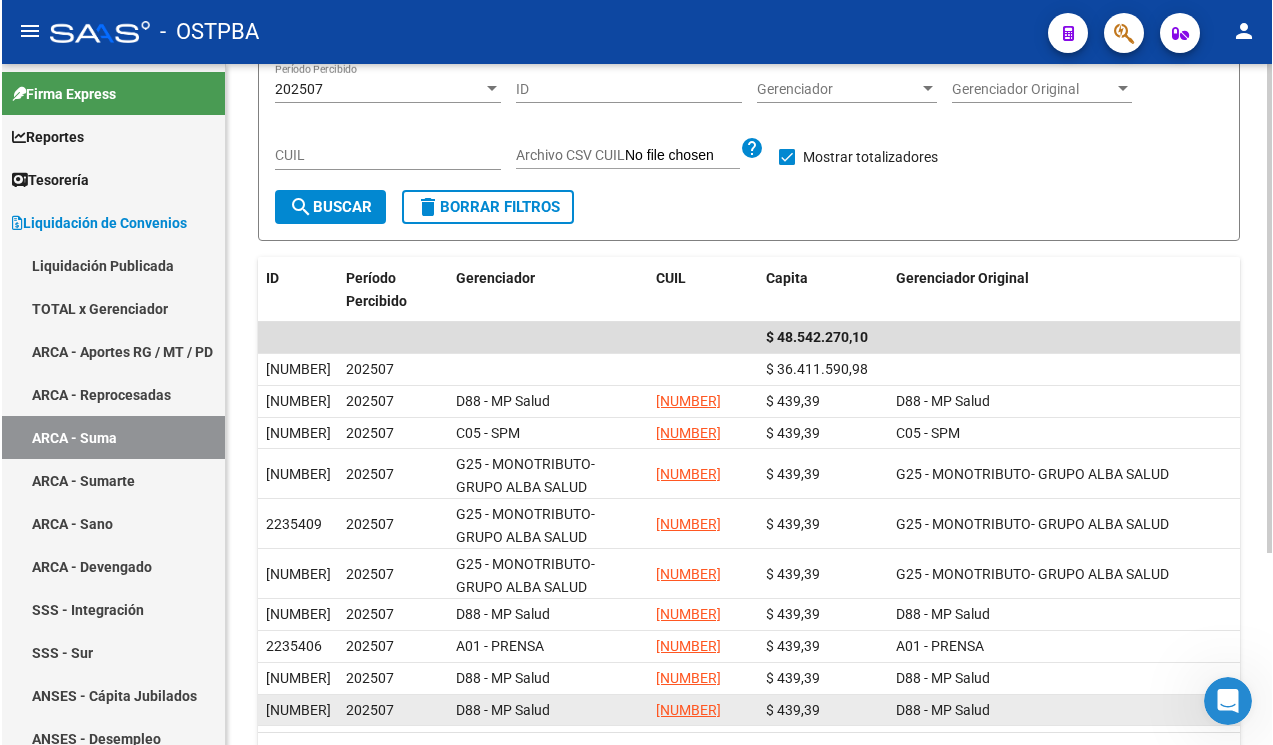 scroll, scrollTop: 161, scrollLeft: 0, axis: vertical 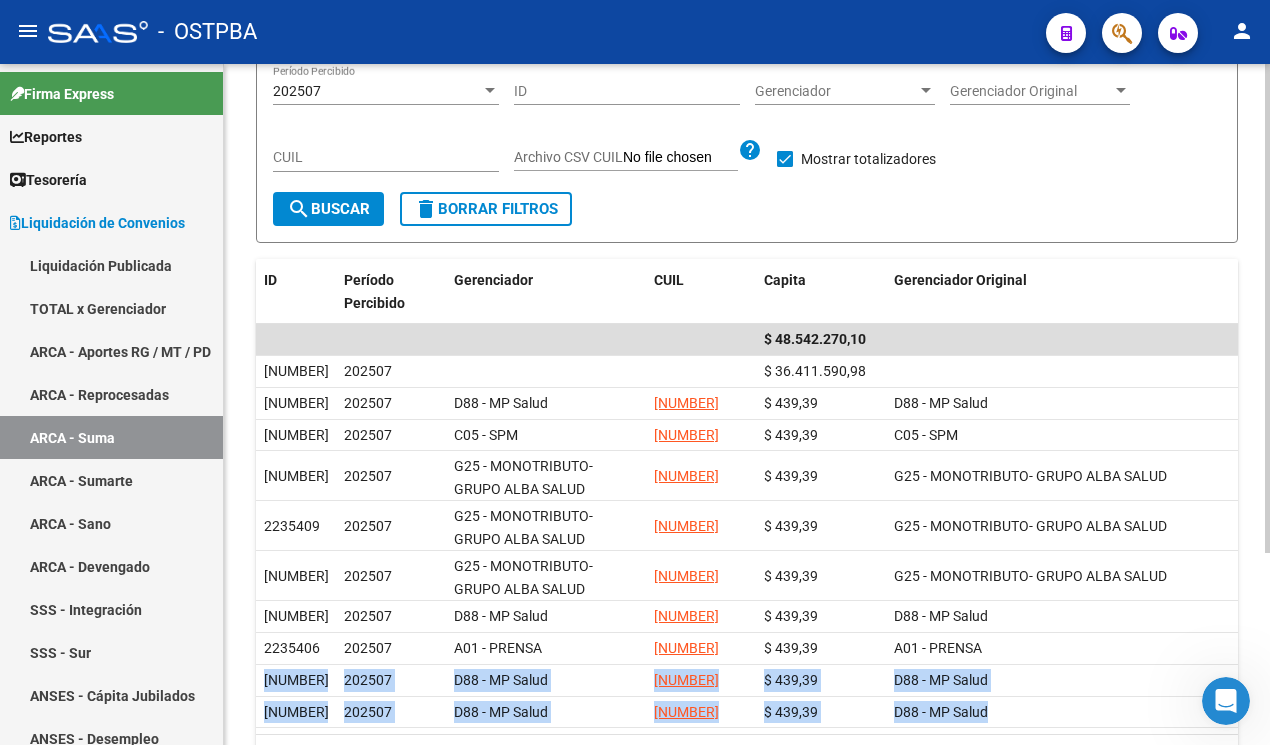 drag, startPoint x: 1260, startPoint y: 660, endPoint x: 1261, endPoint y: 704, distance: 44.011364 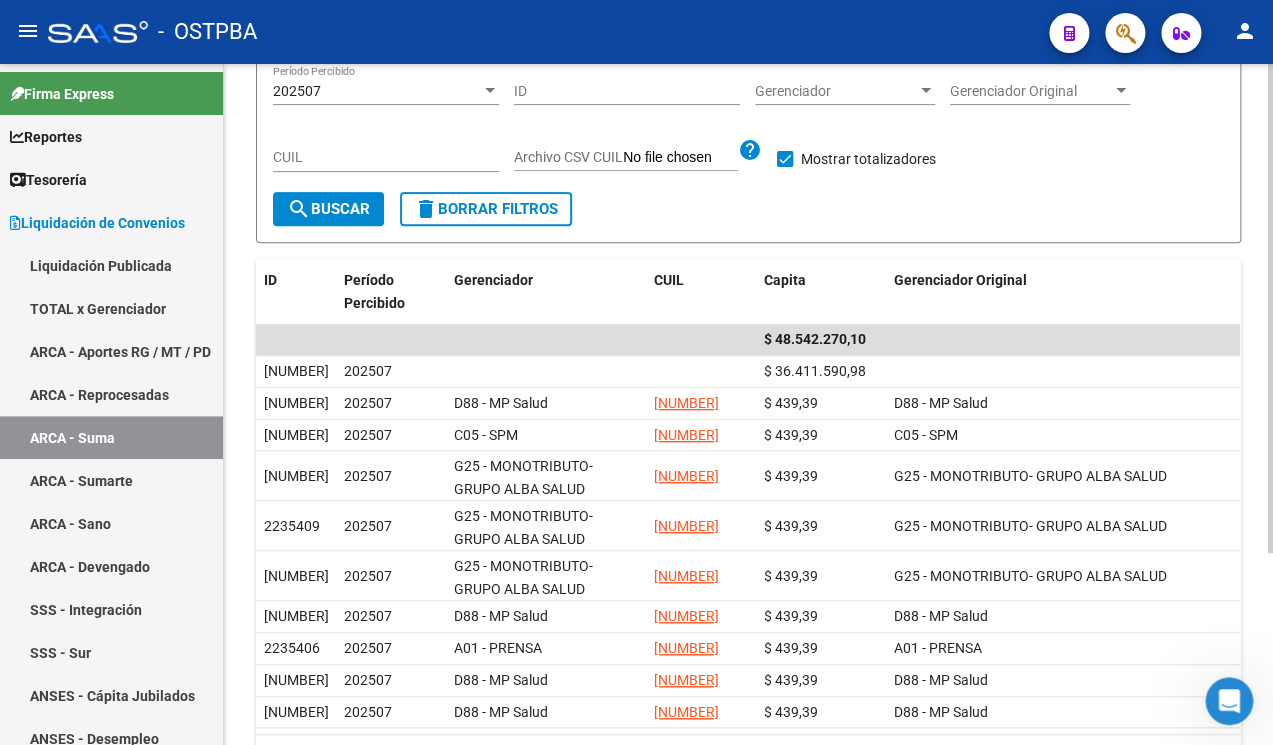 click on "LIQUIDACION DE CONVENIOS -> ARCA - Subsidio SUMA cloud_download  Exportar CSV  Filtros [NUMBER] Período Percibido ID Gerenciador Gerenciador Gerenciador Original Gerenciador Original CUIL Archivo CSV CUIL help   Mostrar totalizadores  search  Buscar  delete  Borrar Filtros  ID Período Percibido Gerenciador CUIL Capita Gerenciador Original $ 48.542.270,10 [NUMBER] [NUMBER] $ 36.411.590,98 [NUMBER] [NUMBER] D88 - MP Salud [NUMBER] $ 439,39 D88 - MP Salud [NUMBER] [NUMBER] C05 - SPM [NUMBER] $ 439,39 C05 - SPM [NUMBER] [NUMBER] G25 - MONOTRIBUTO- GRUPO ALBA SALUD [NUMBER] $ 439,39 G25 - MONOTRIBUTO- GRUPO ALBA SALUD [NUMBER] [NUMBER] G25 - MONOTRIBUTO- GRUPO ALBA SALUD [NUMBER] $ 439,39 G25 - MONOTRIBUTO- GRUPO ALBA SALUD [NUMBER] [NUMBER] G25 - MONOTRIBUTO- GRUPO ALBA SALUD [NUMBER] $ 439,39 G25 - MONOTRIBUTO- GRUPO ALBA SALUD [NUMBER] [NUMBER] D88 - MP Salud [NUMBER] $ 439,39 D88 - MP Salud [NUMBER] [NUMBER] A01 - PRENSA [NUMBER] $ 439,39 A01 - PRENSA [NUMBER] [NUMBER] D88 - MP Salud [NUMBER]" 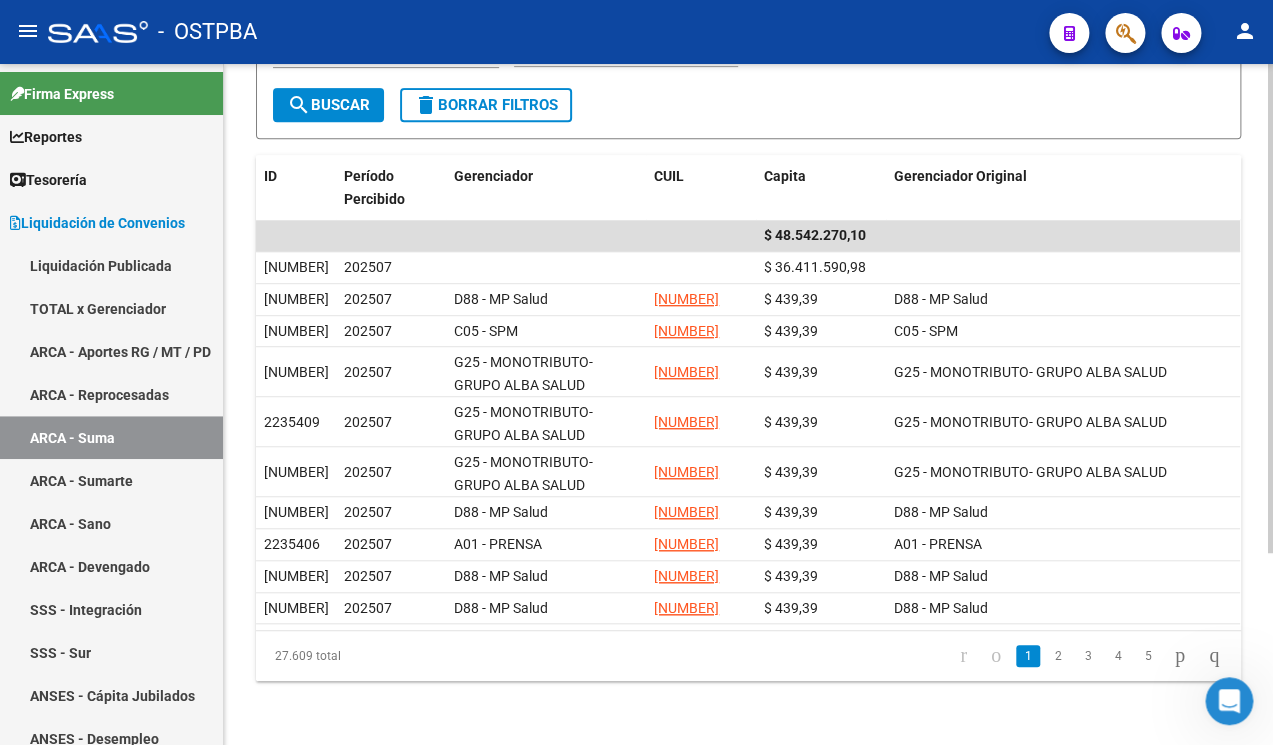 scroll, scrollTop: 56, scrollLeft: 0, axis: vertical 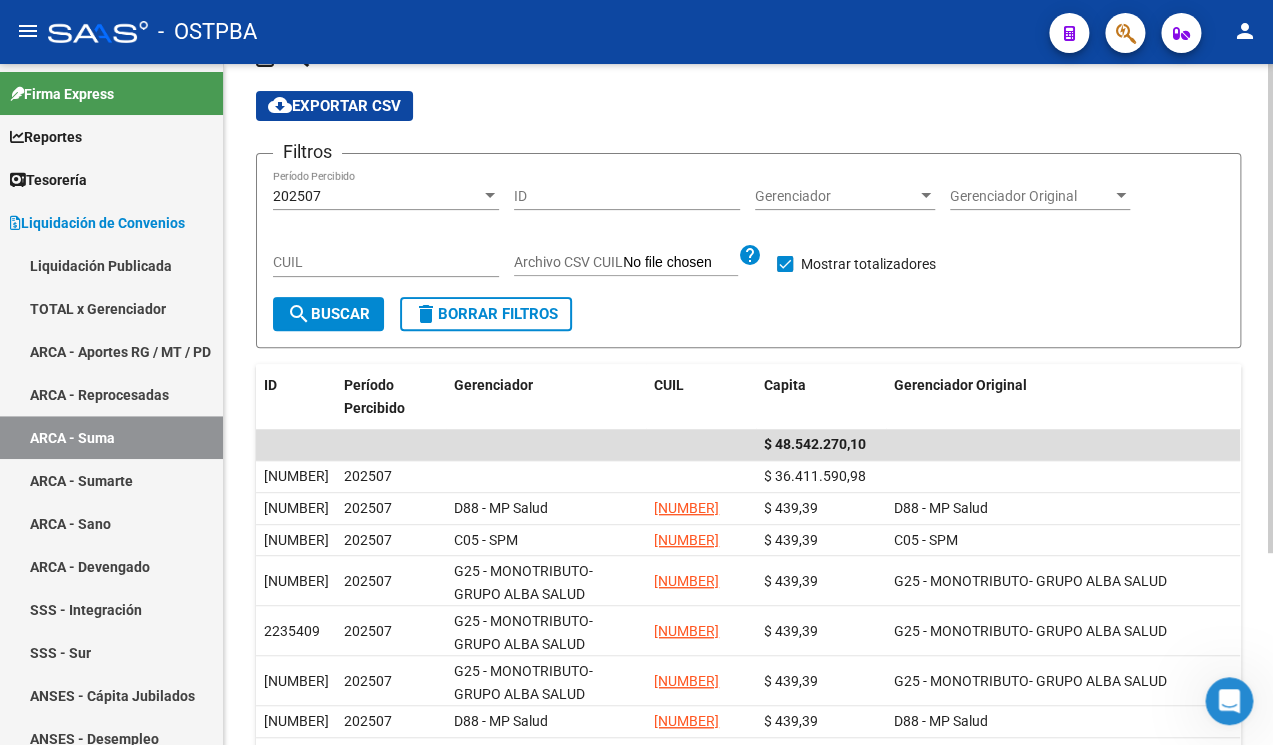 click on "202507 Período Percibido" 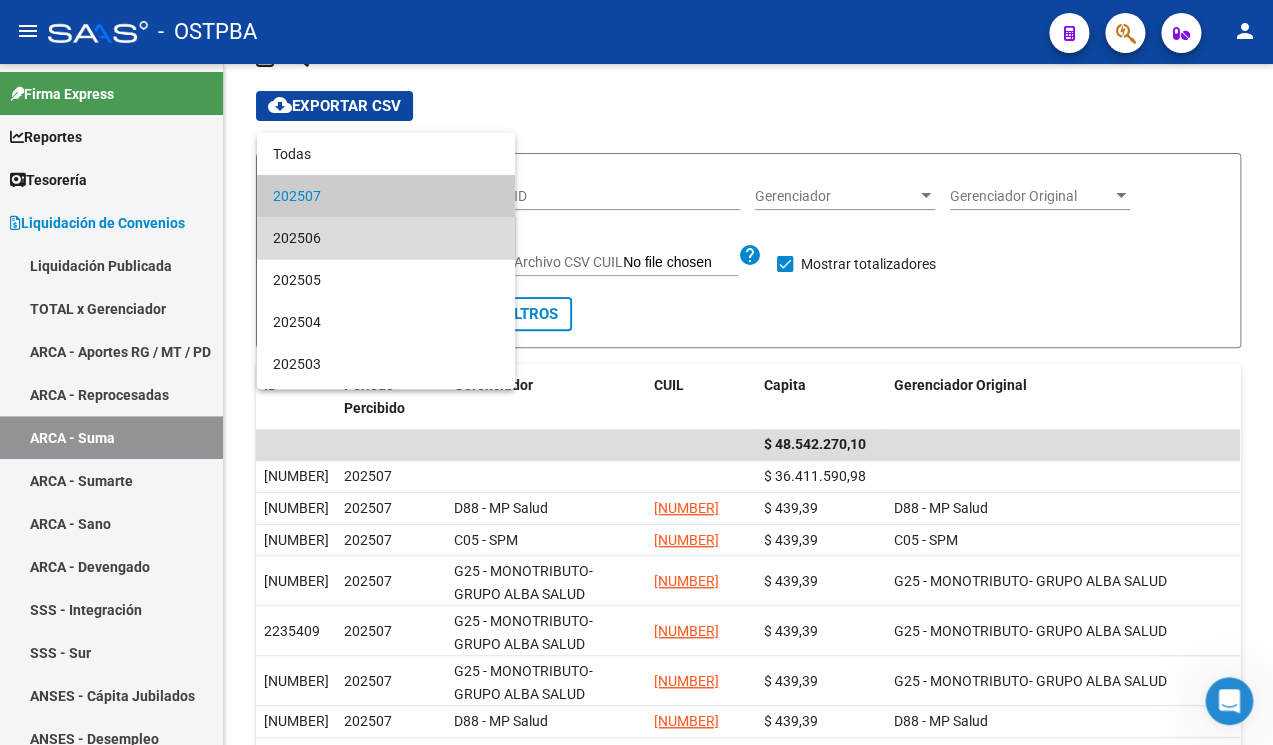 click on "202506" at bounding box center (386, 238) 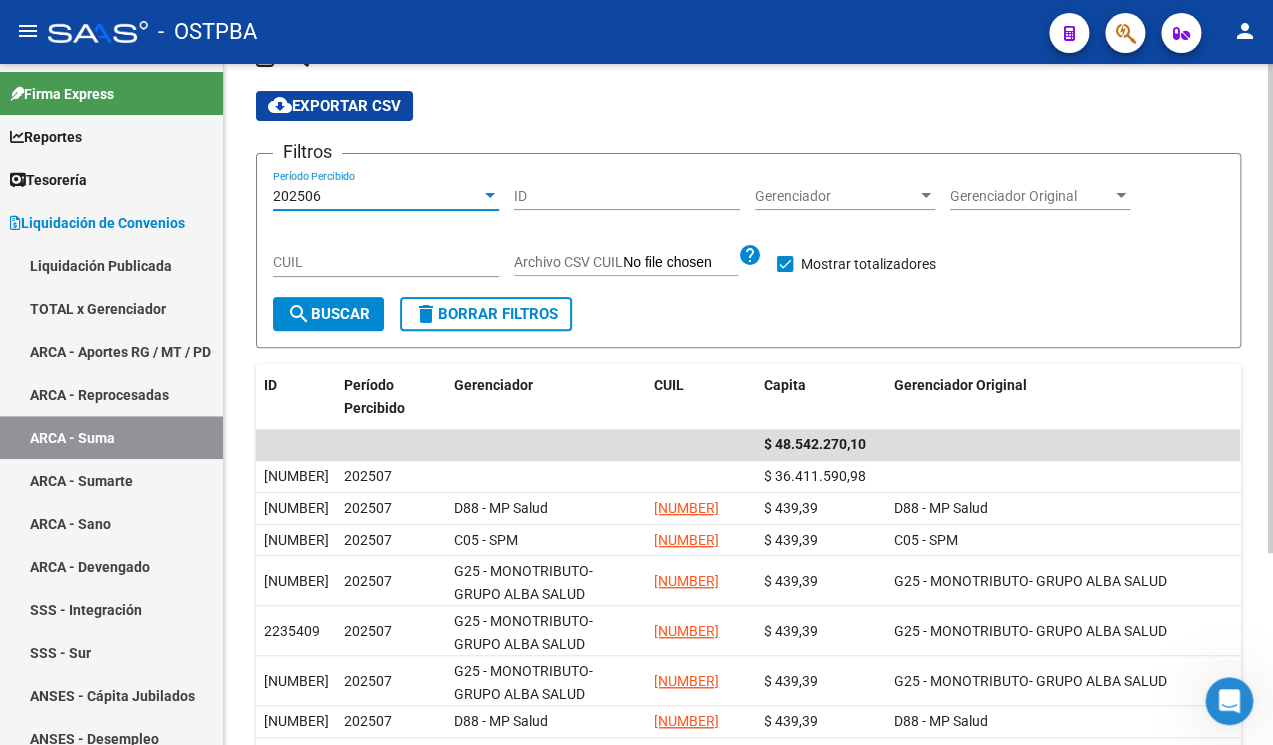 click on "search  Buscar" 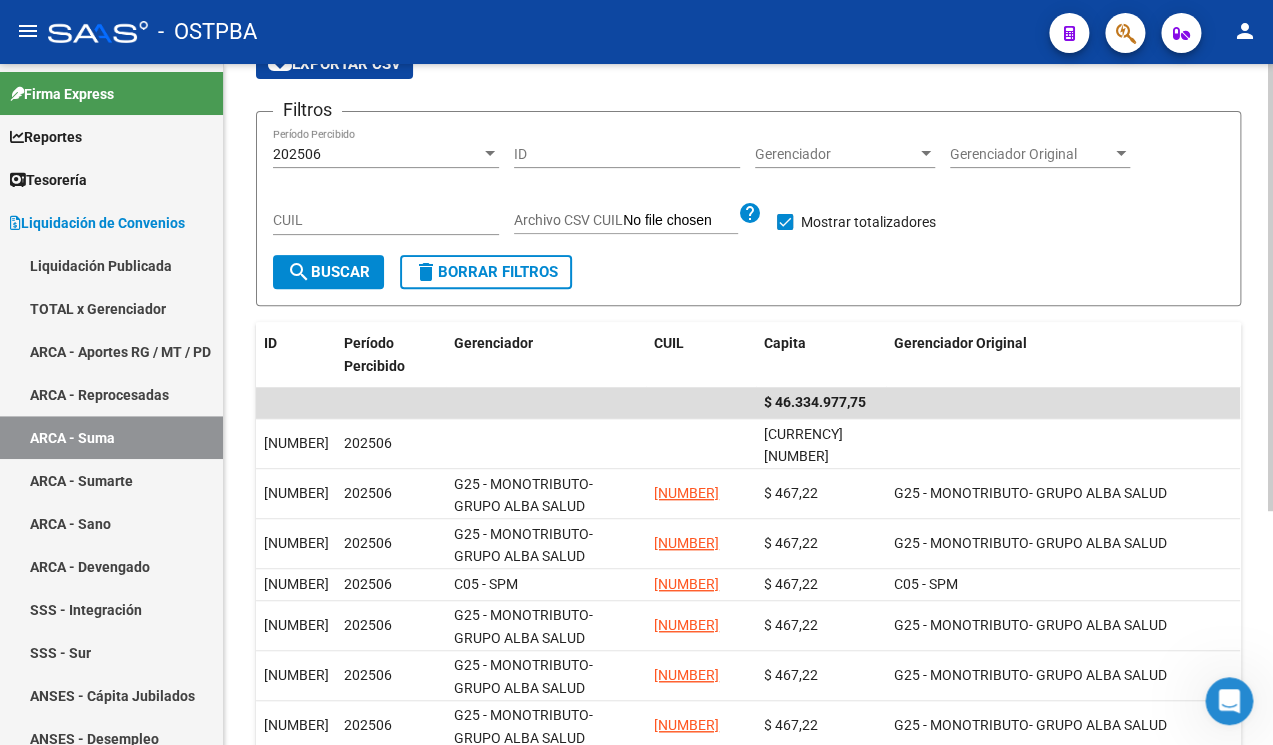 scroll, scrollTop: 0, scrollLeft: 0, axis: both 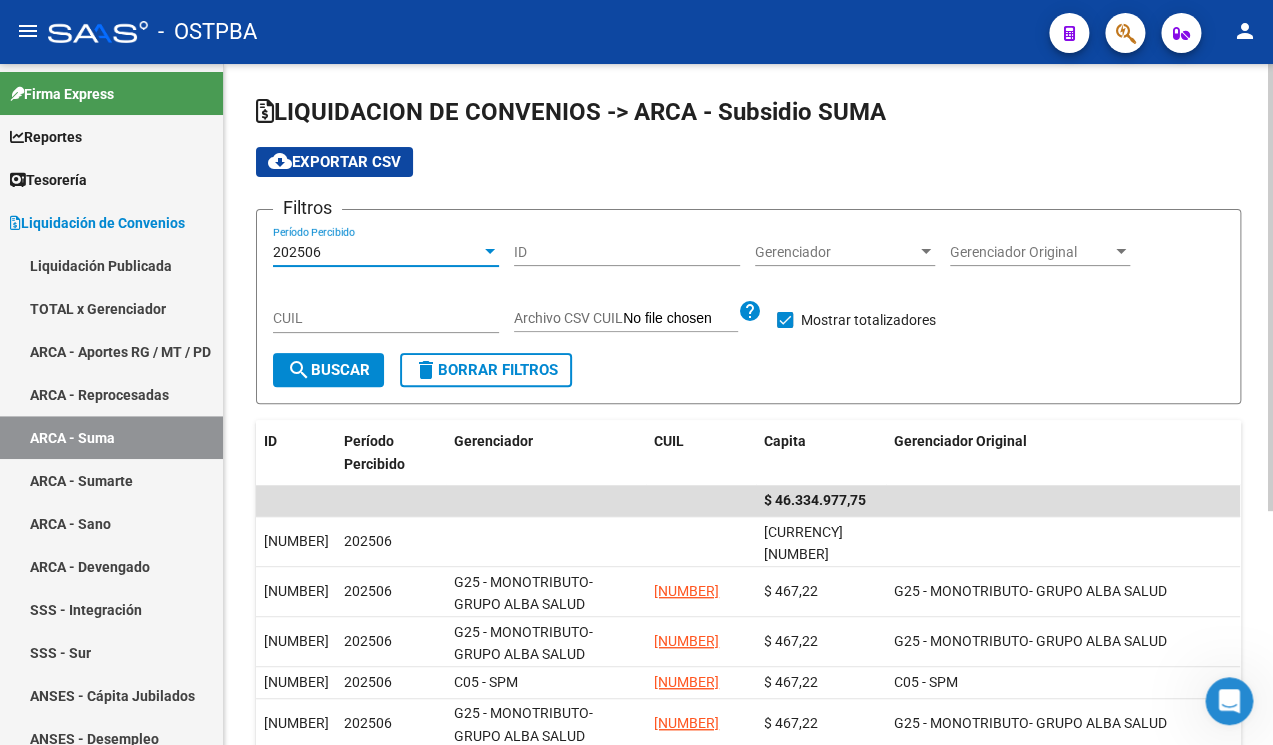 click at bounding box center [490, 252] 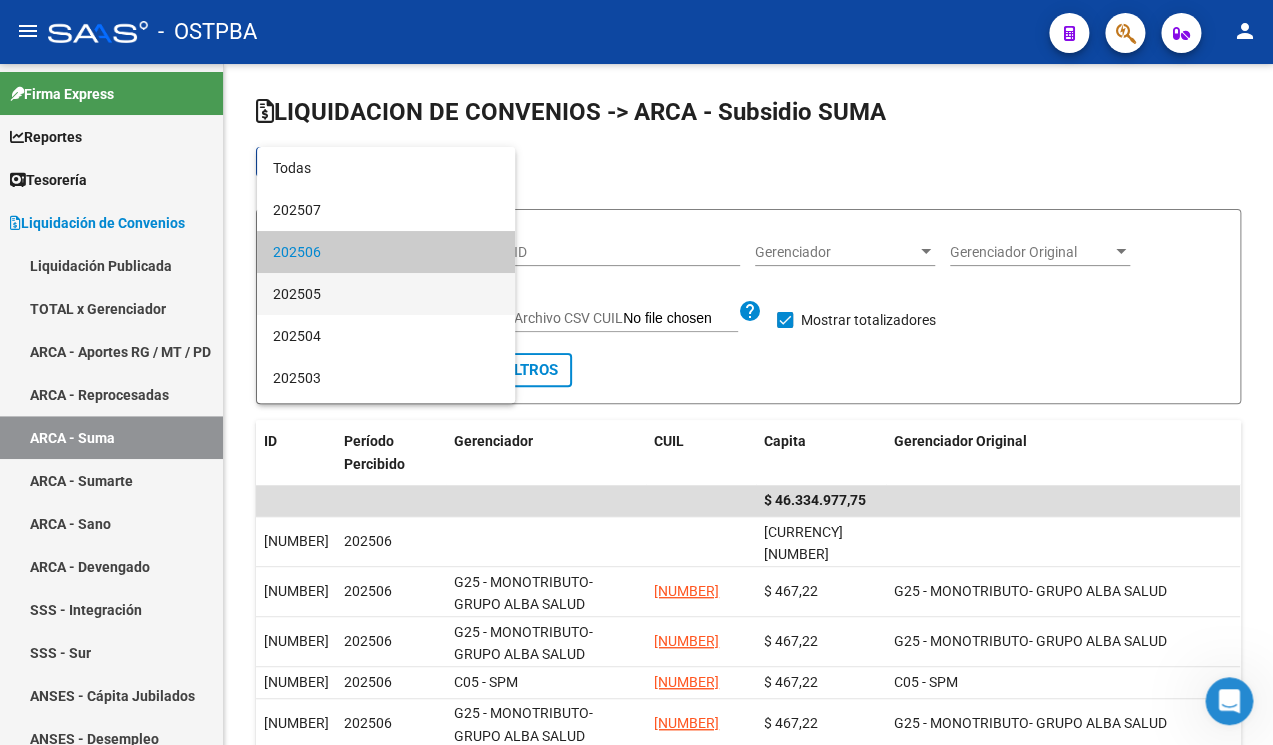 click on "202505" at bounding box center [386, 294] 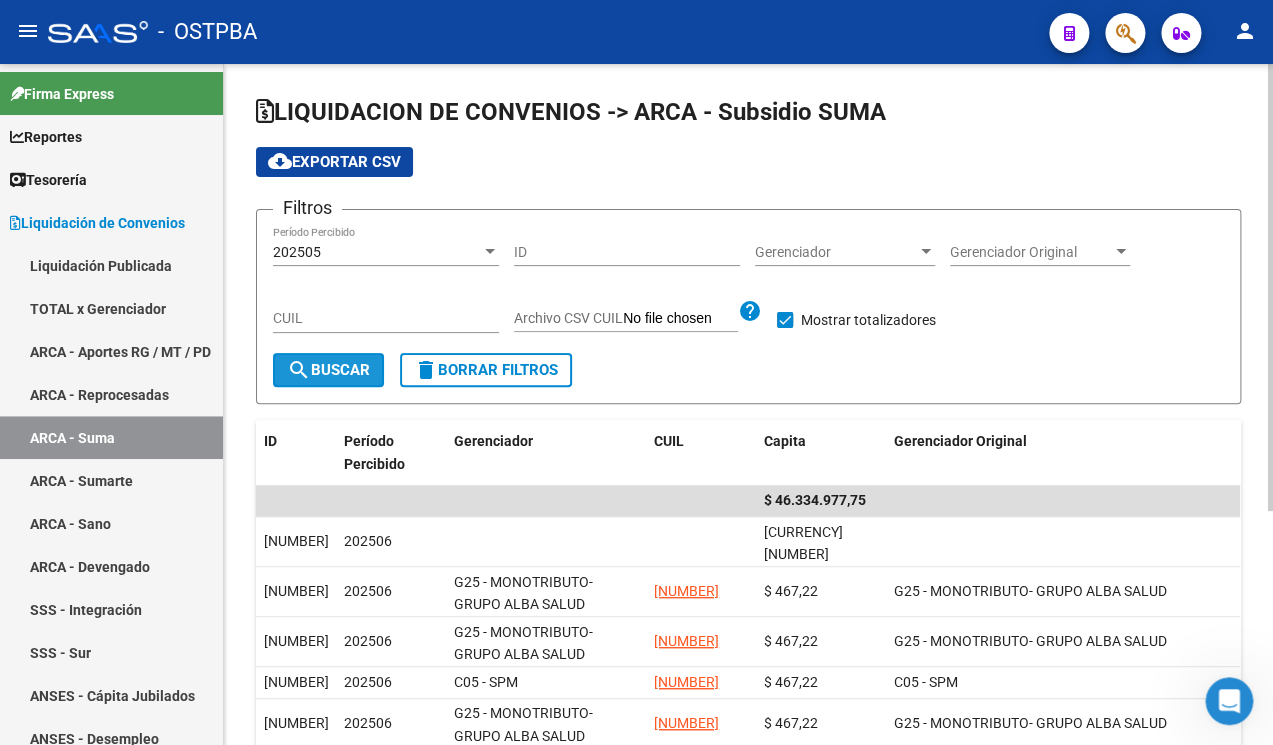 click on "search  Buscar" 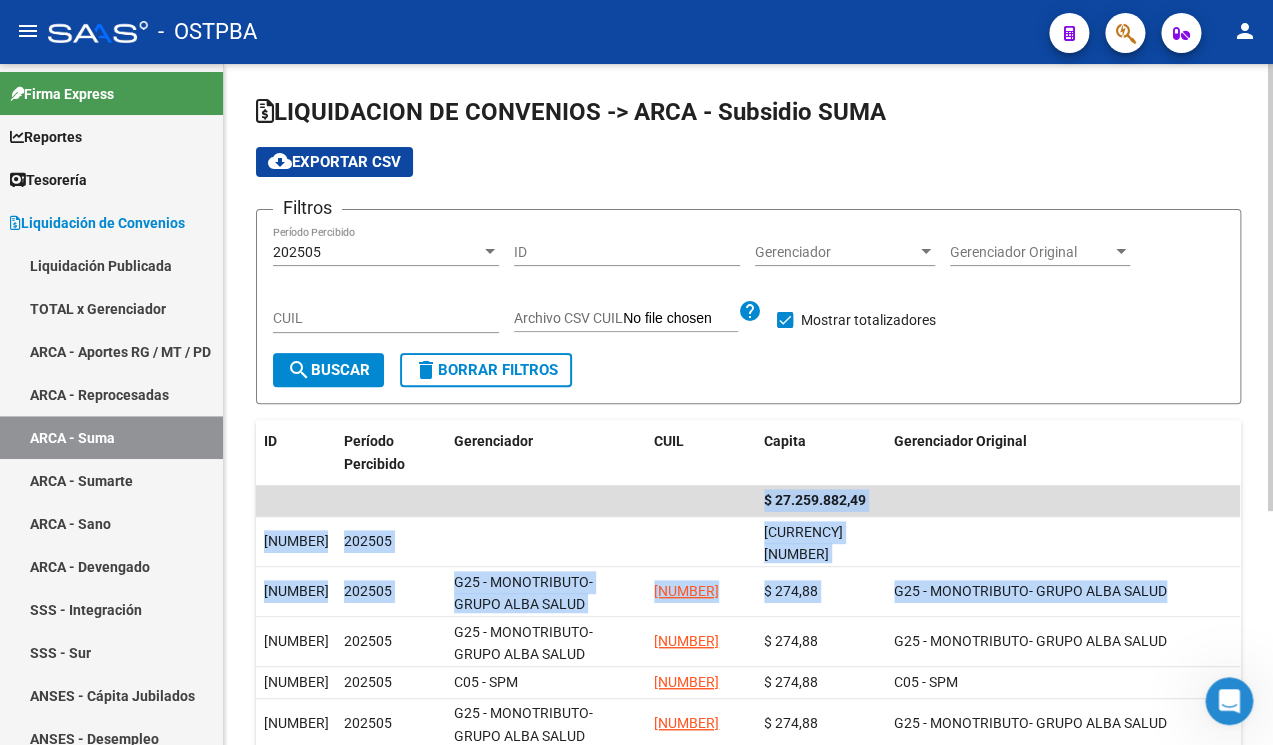 drag, startPoint x: 1266, startPoint y: 461, endPoint x: 1263, endPoint y: 448, distance: 13.341664 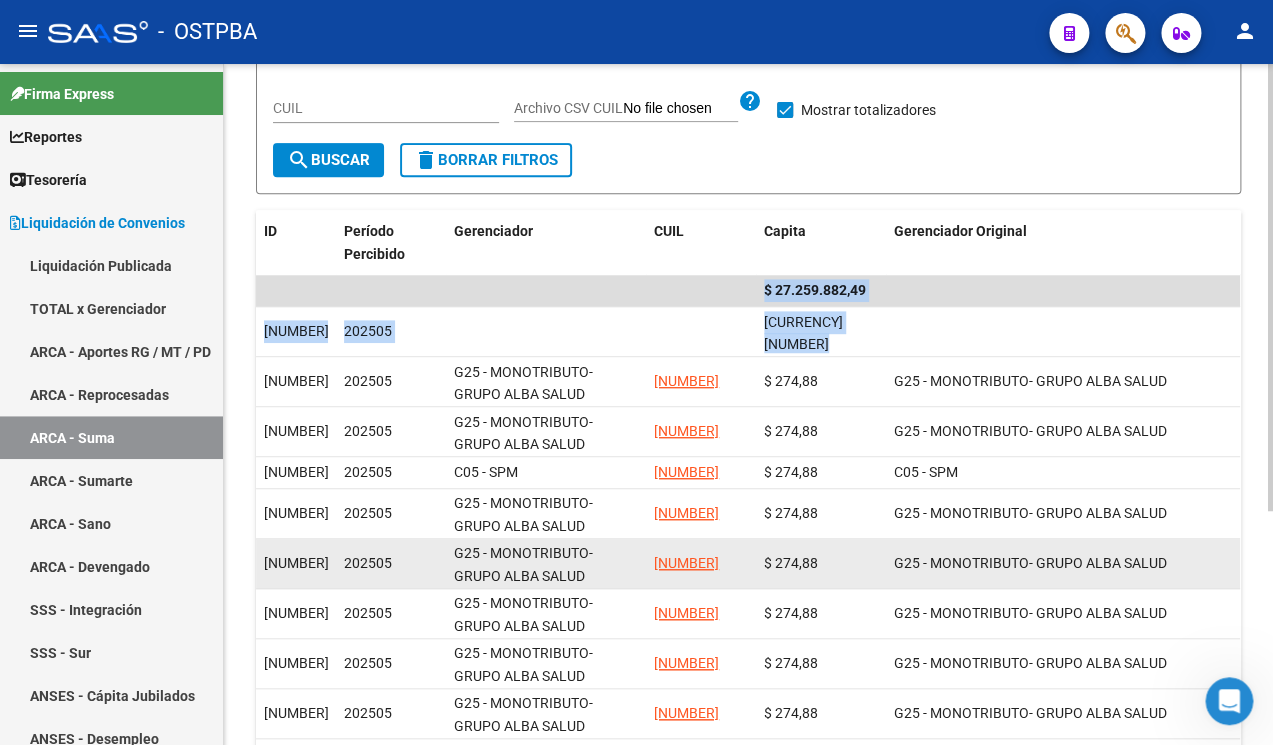 scroll, scrollTop: 356, scrollLeft: 0, axis: vertical 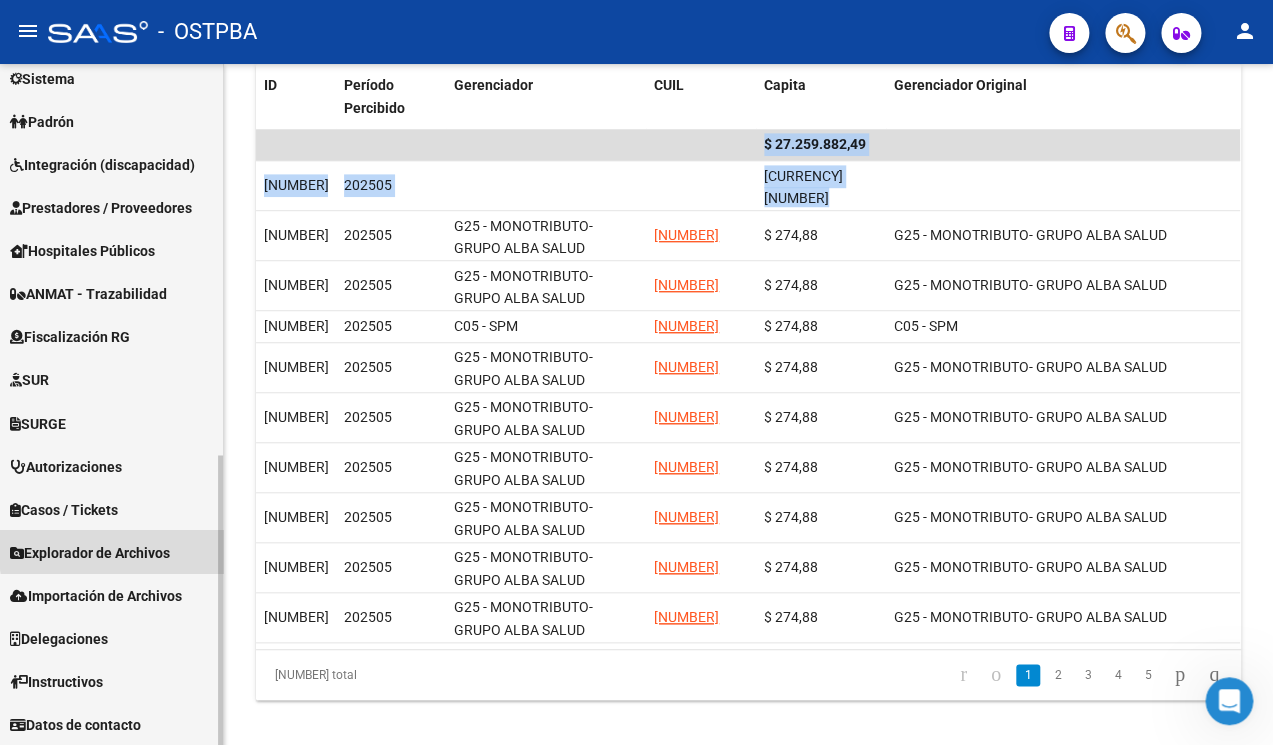 click on "Explorador de Archivos" at bounding box center (90, 552) 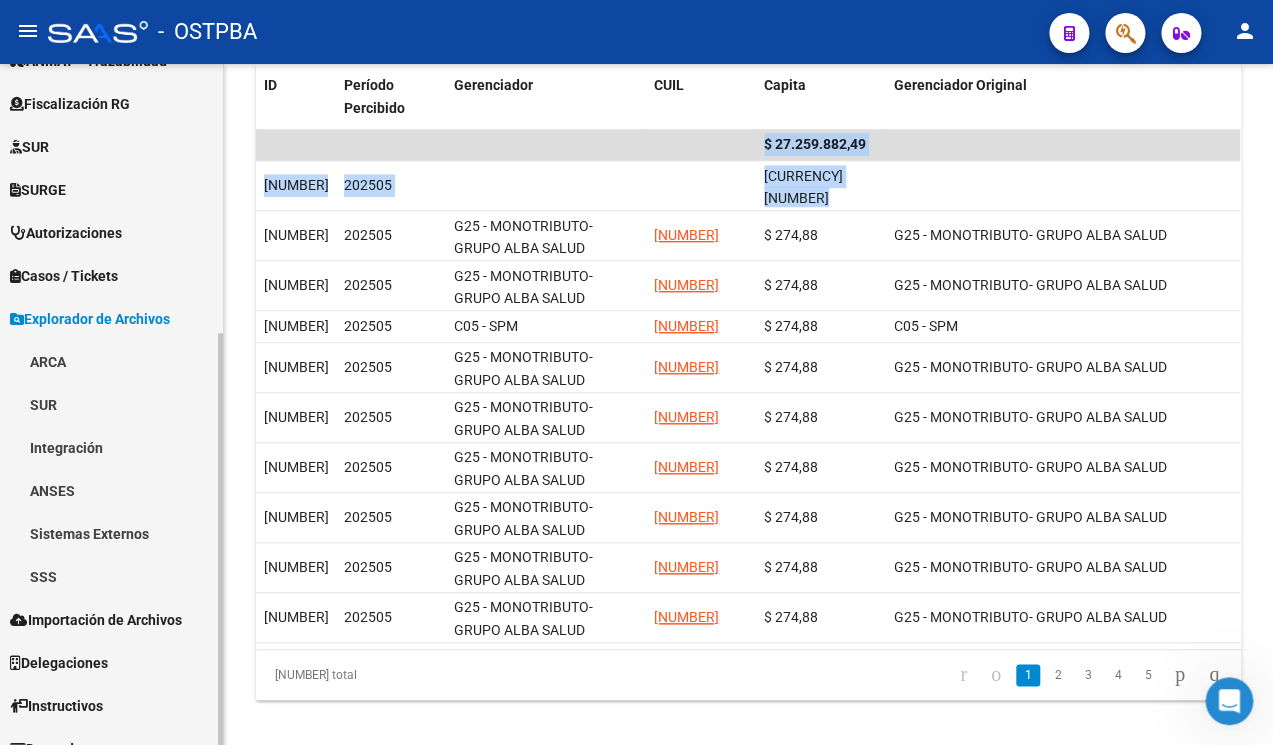 scroll, scrollTop: 445, scrollLeft: 0, axis: vertical 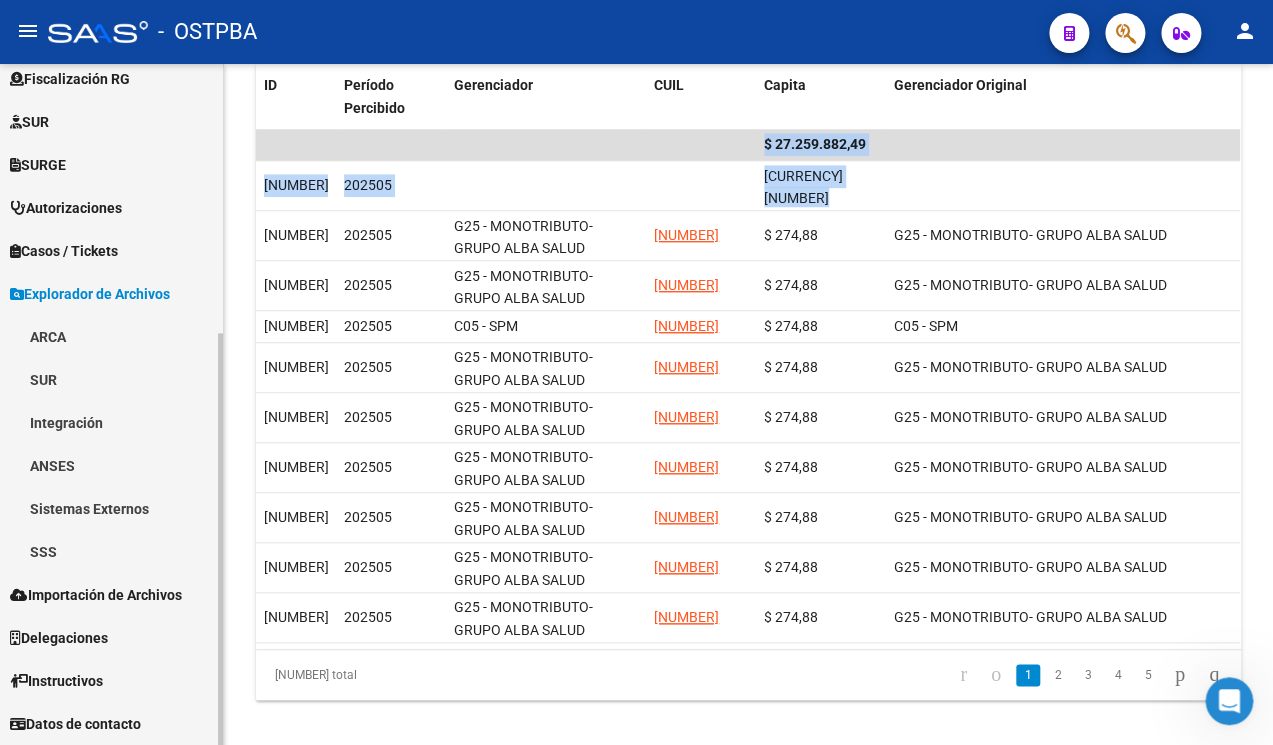click on "ARCA" at bounding box center (111, 336) 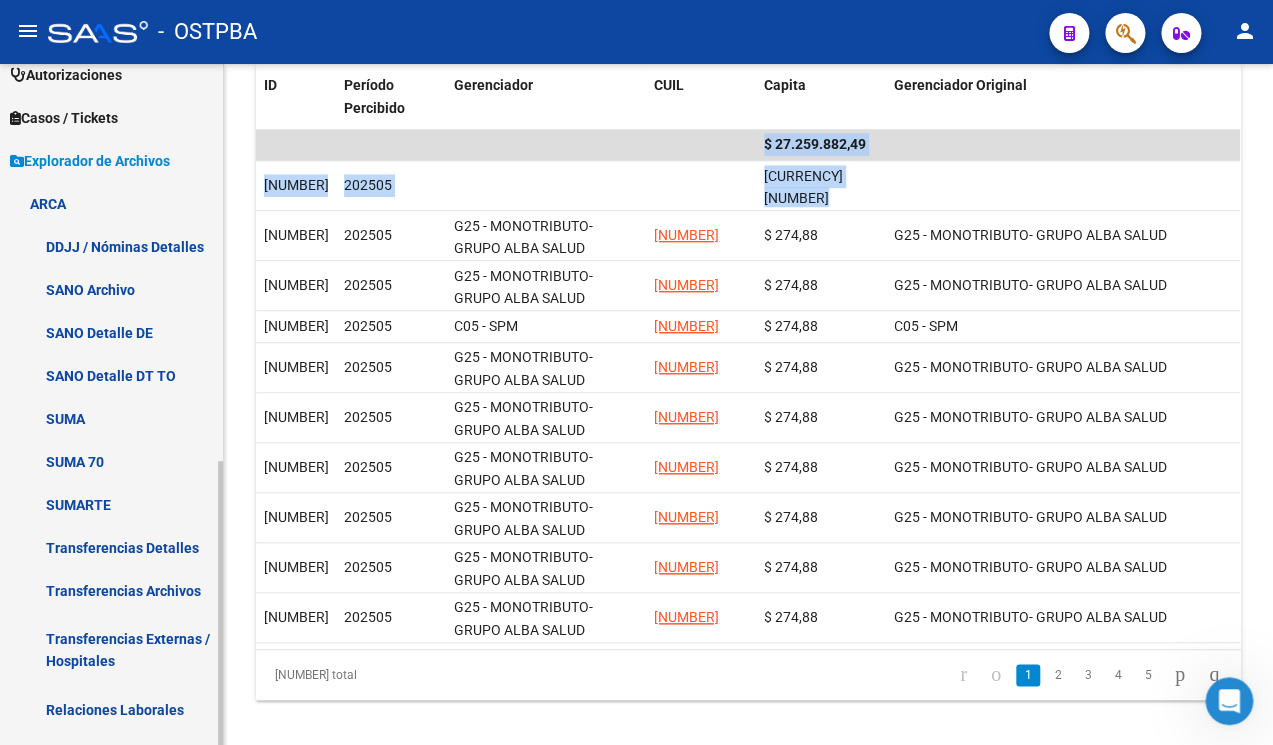 scroll, scrollTop: 655, scrollLeft: 0, axis: vertical 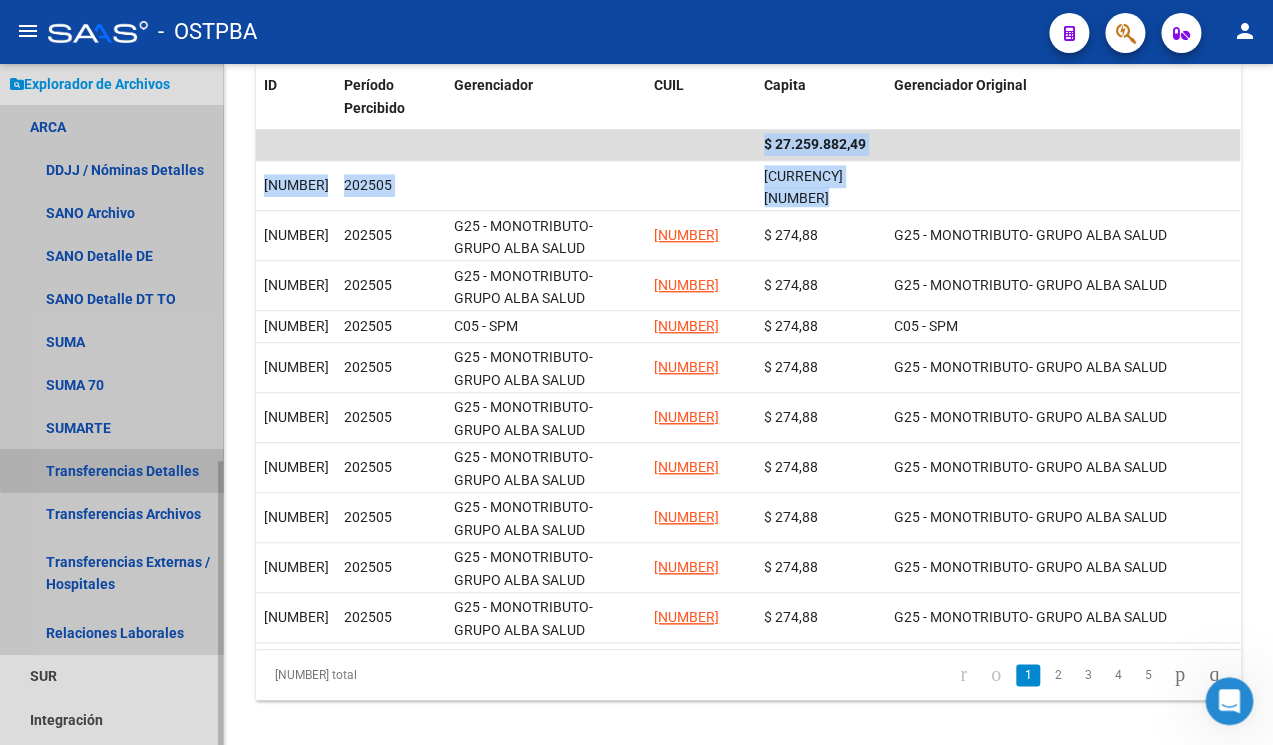 click on "Transferencias Detalles" at bounding box center [111, 470] 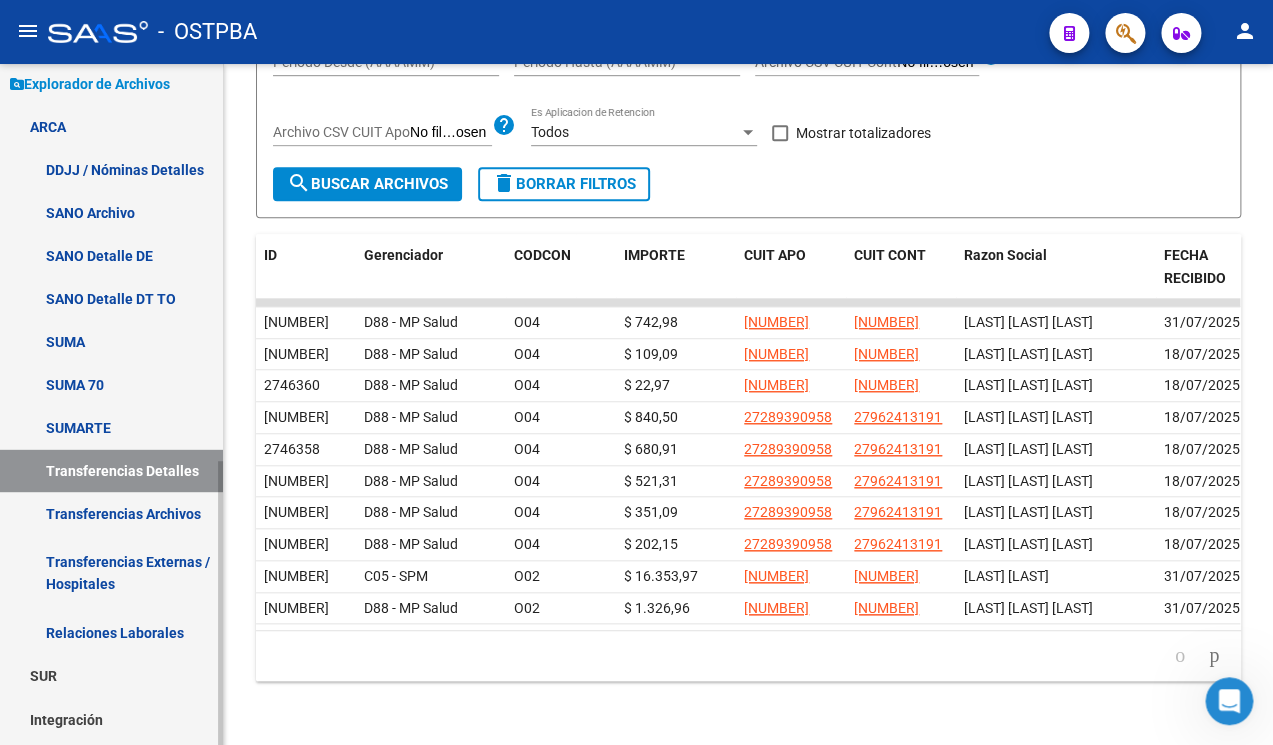 scroll, scrollTop: 21, scrollLeft: 0, axis: vertical 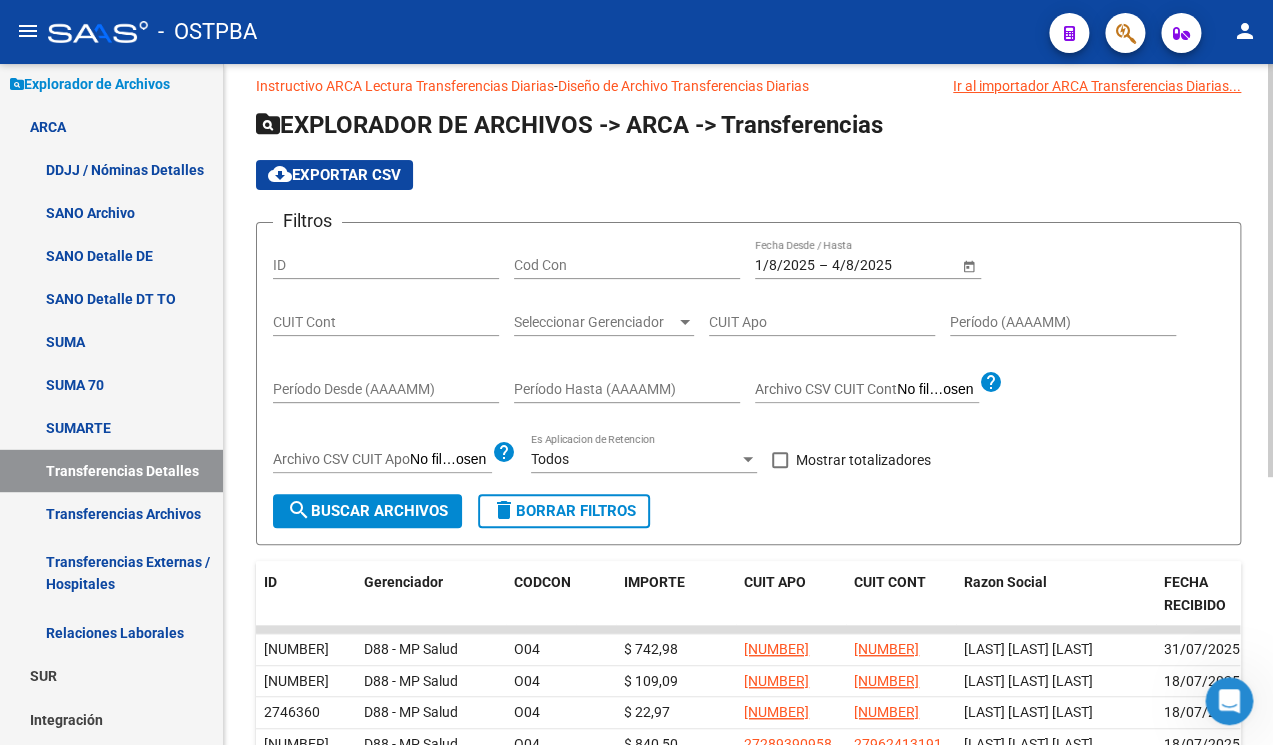 click 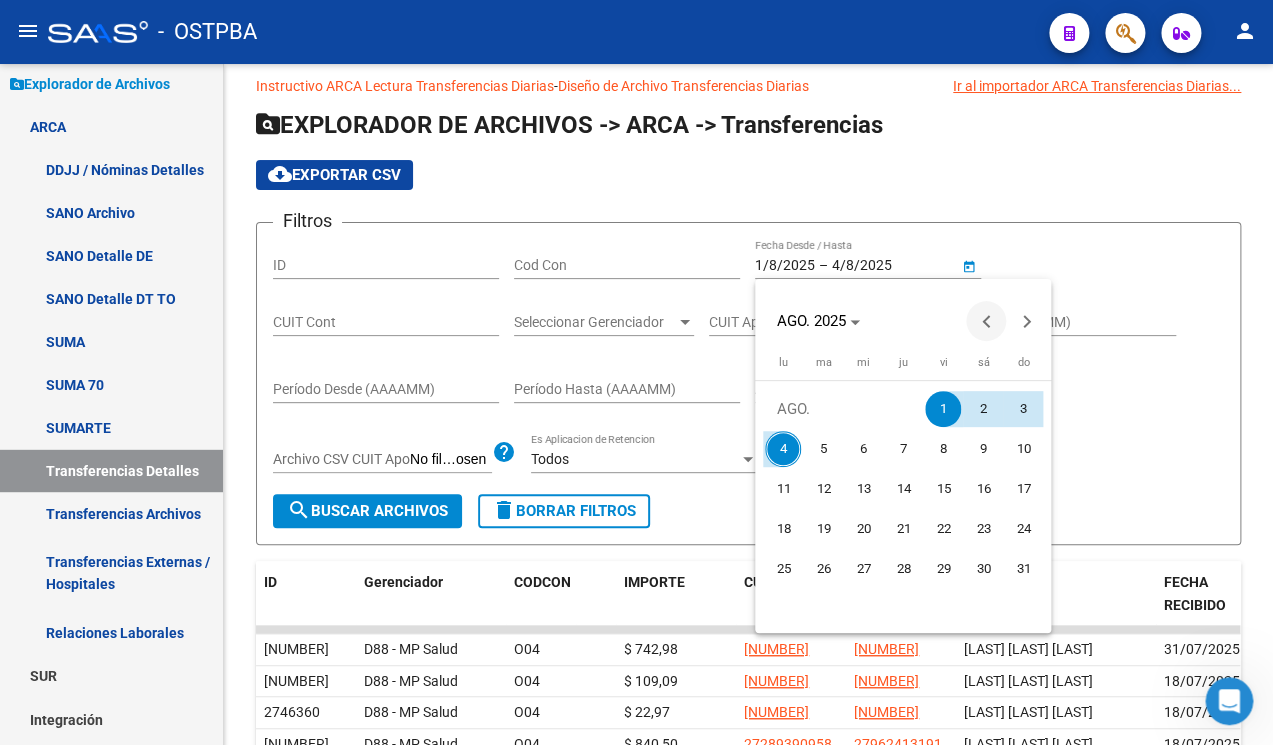 click at bounding box center (986, 321) 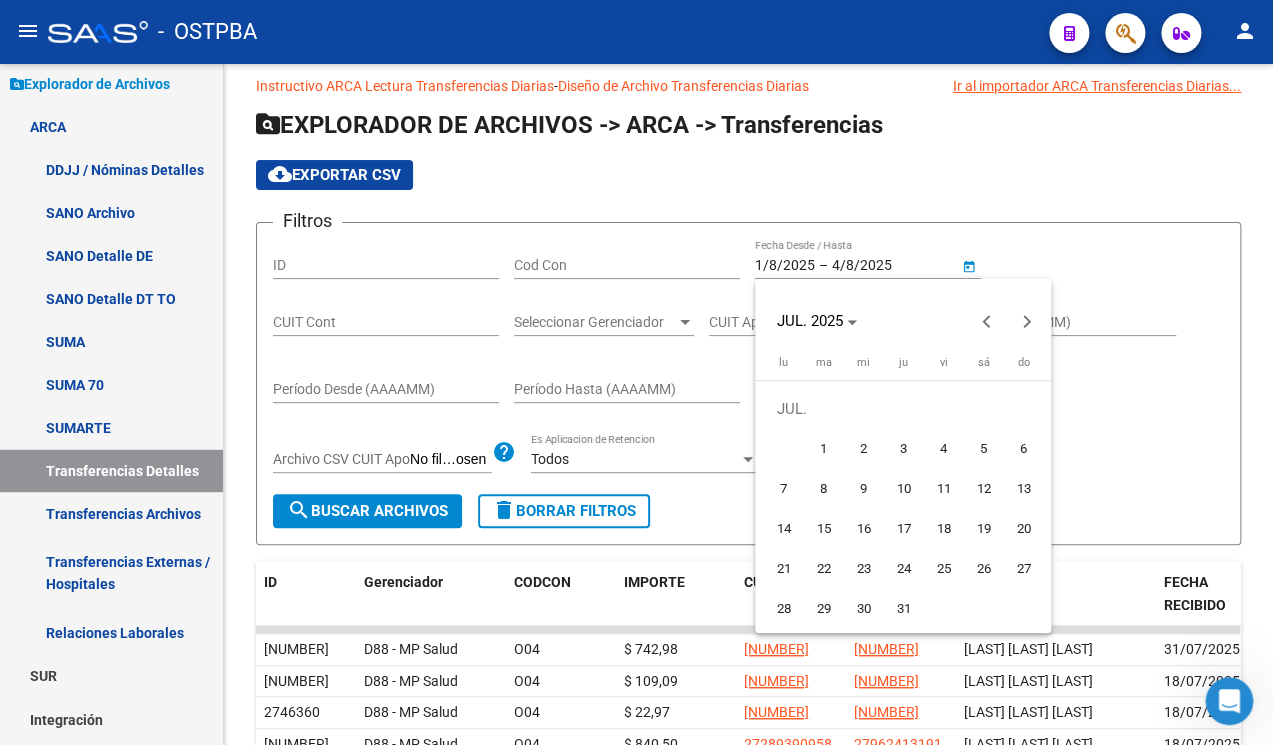 click on "1" at bounding box center [823, 449] 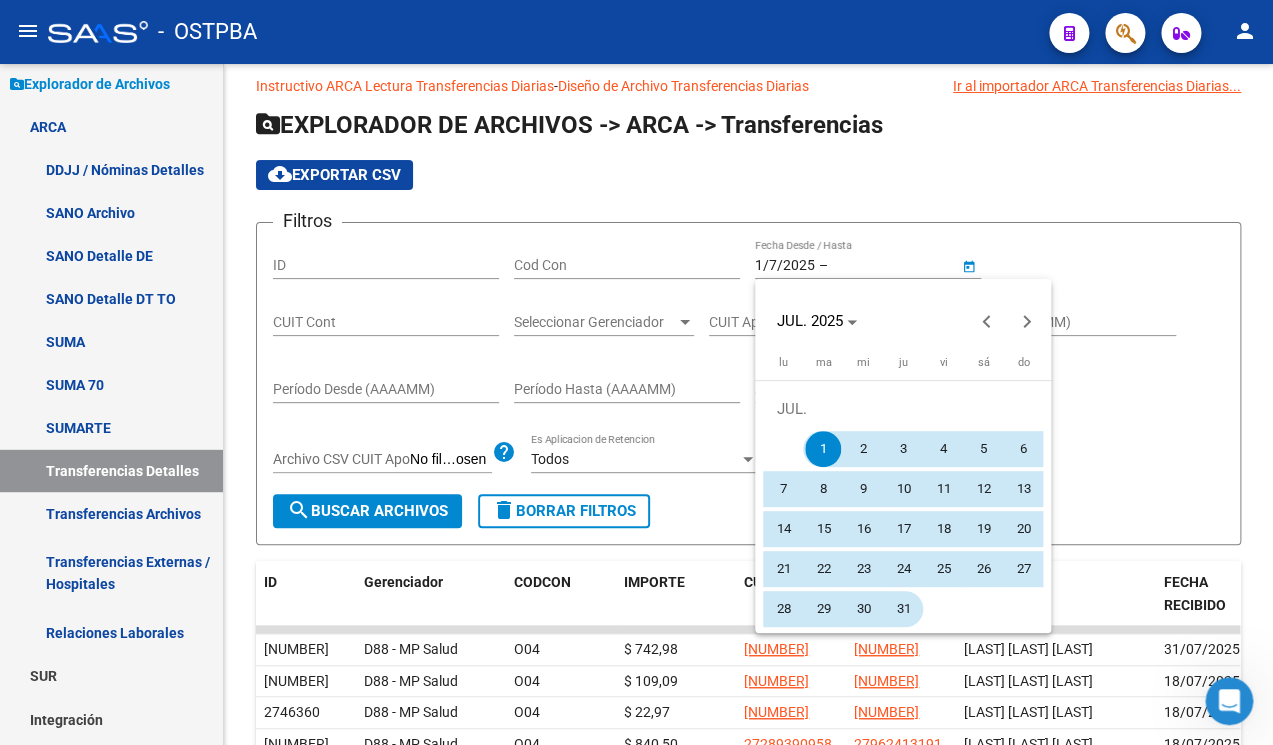click on "31" at bounding box center (903, 609) 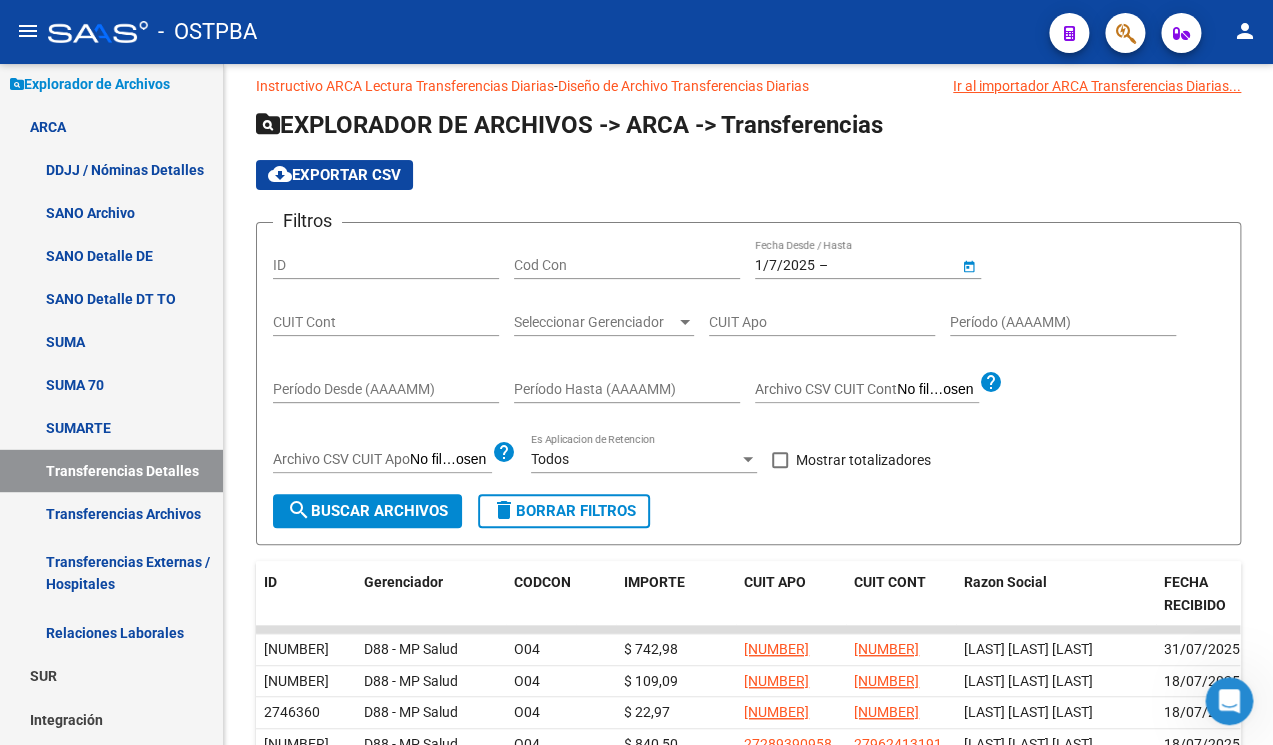 type on "31/7/2025" 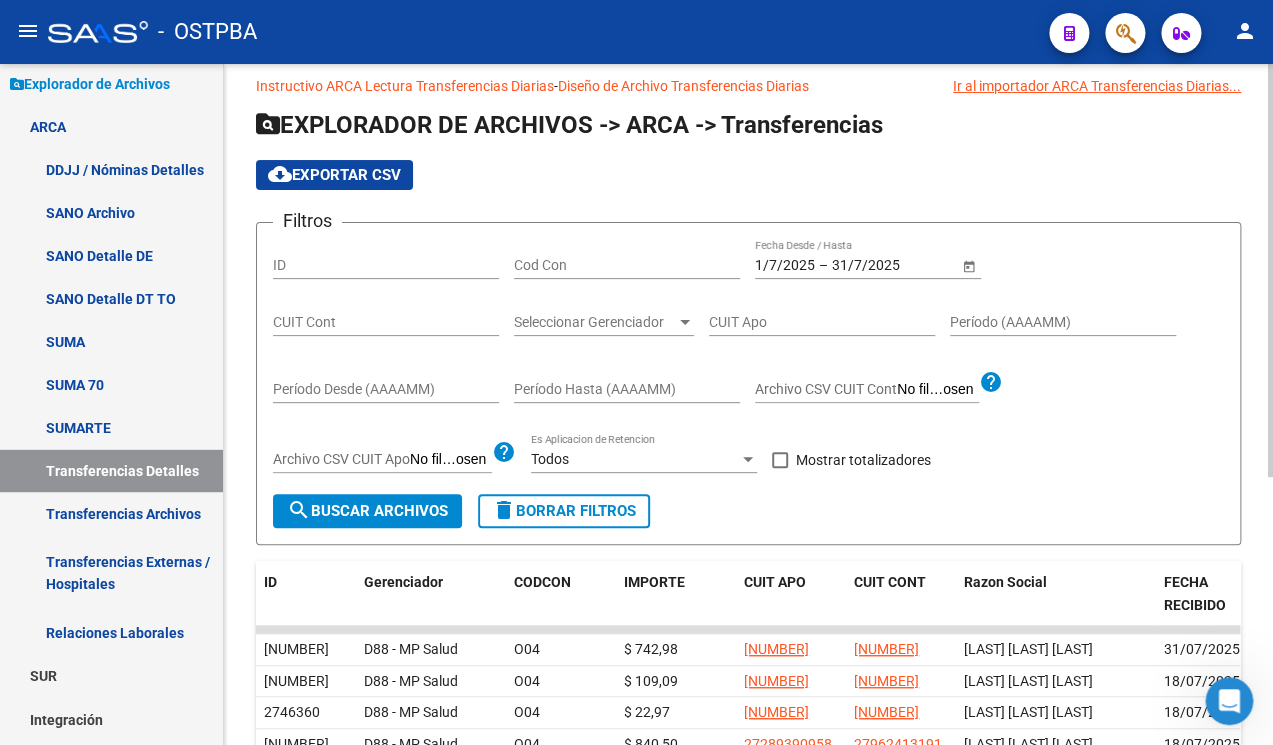 click at bounding box center [685, 322] 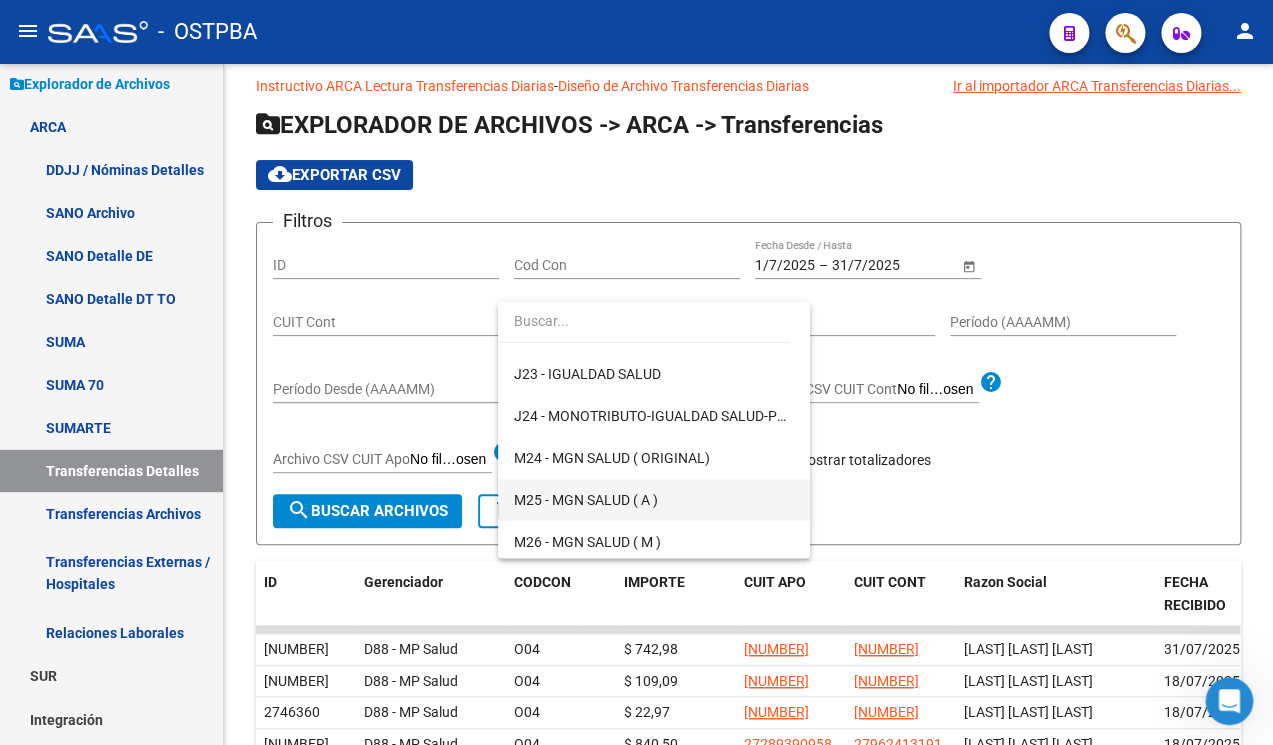 scroll, scrollTop: 420, scrollLeft: 0, axis: vertical 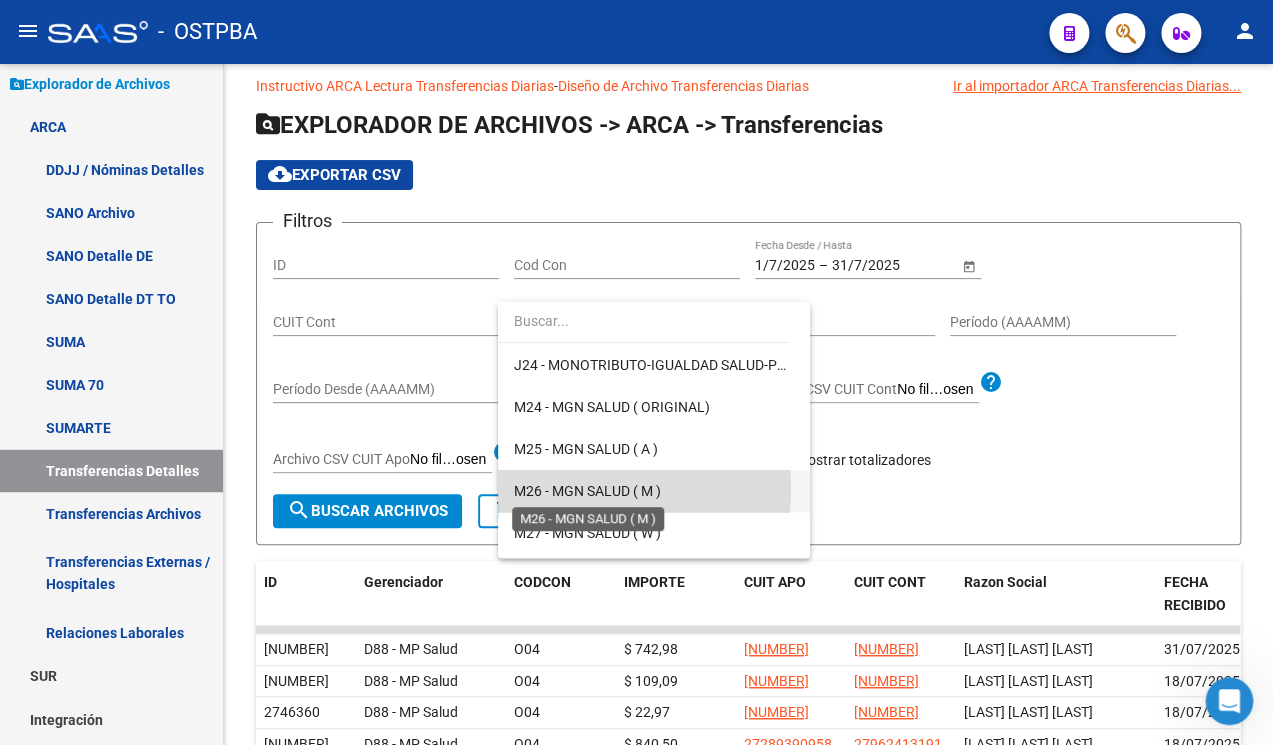 click on "M26 - MGN SALUD ( M )" at bounding box center [587, 491] 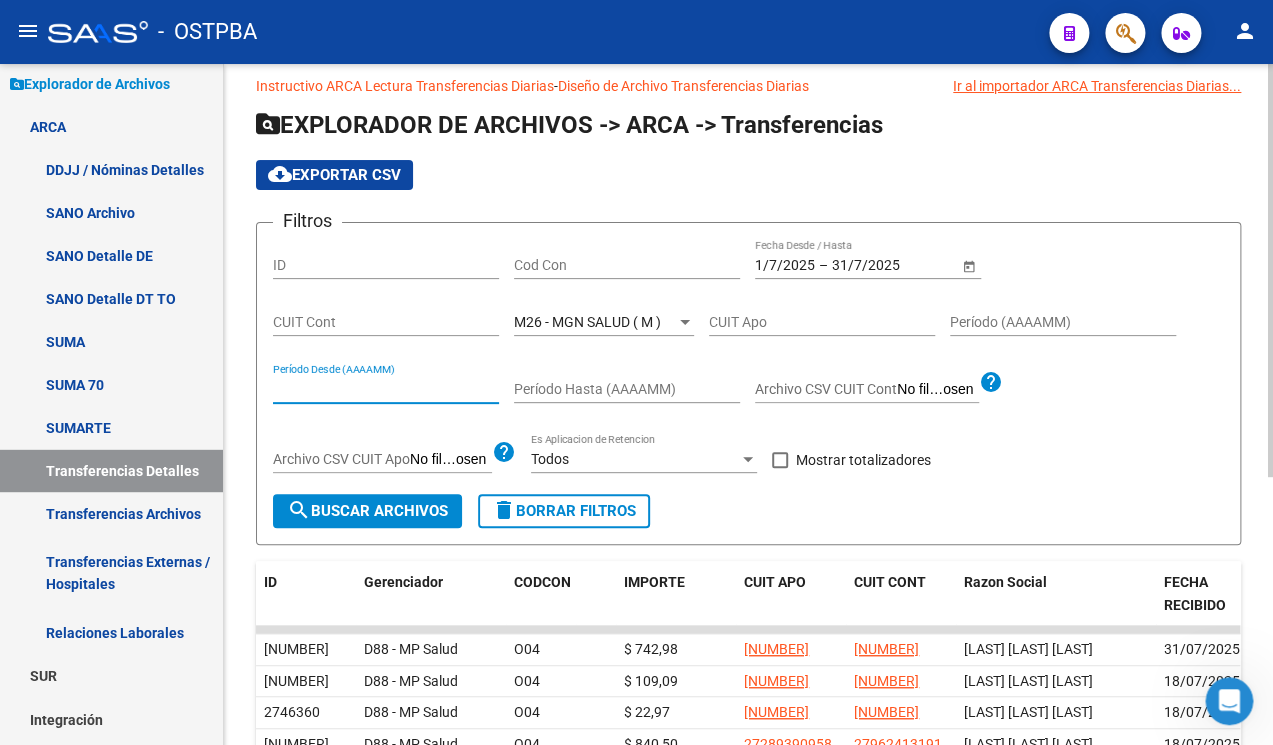 click on "Período Desde (AAAAMM)" at bounding box center [386, 389] 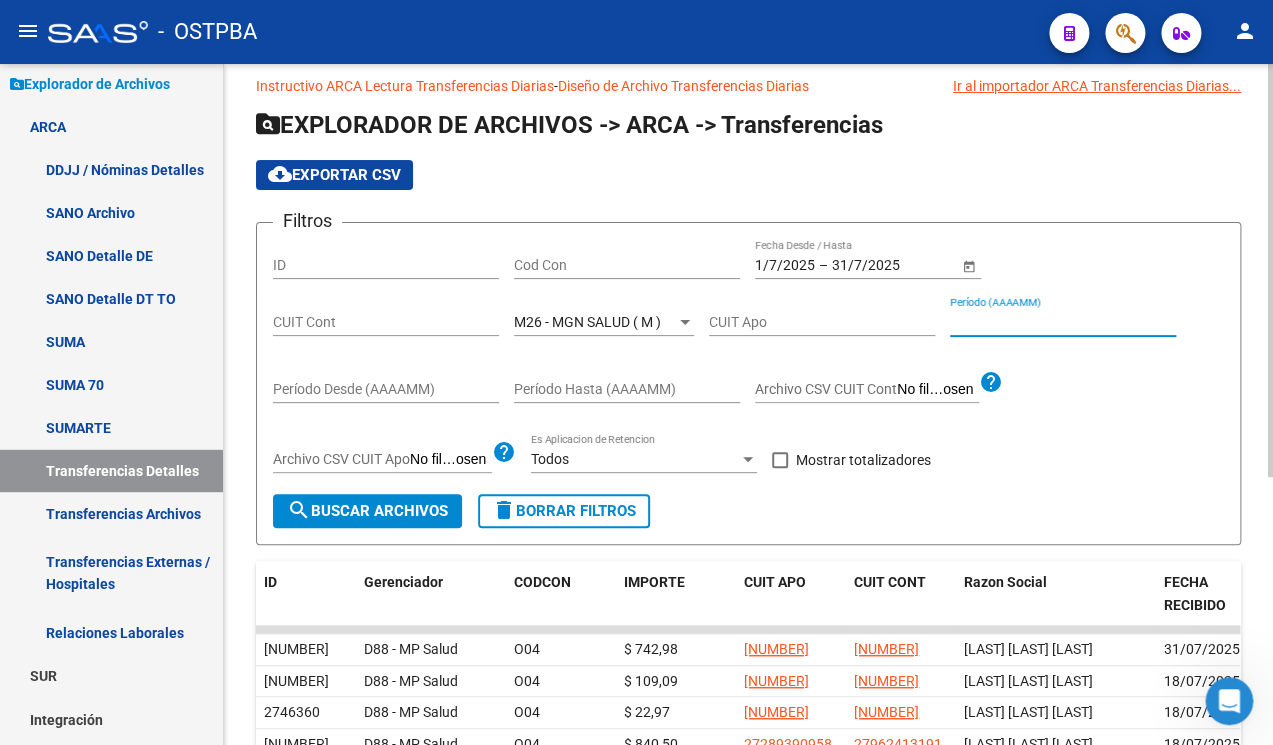 click on "Período (AAAAMM)" at bounding box center [1063, 322] 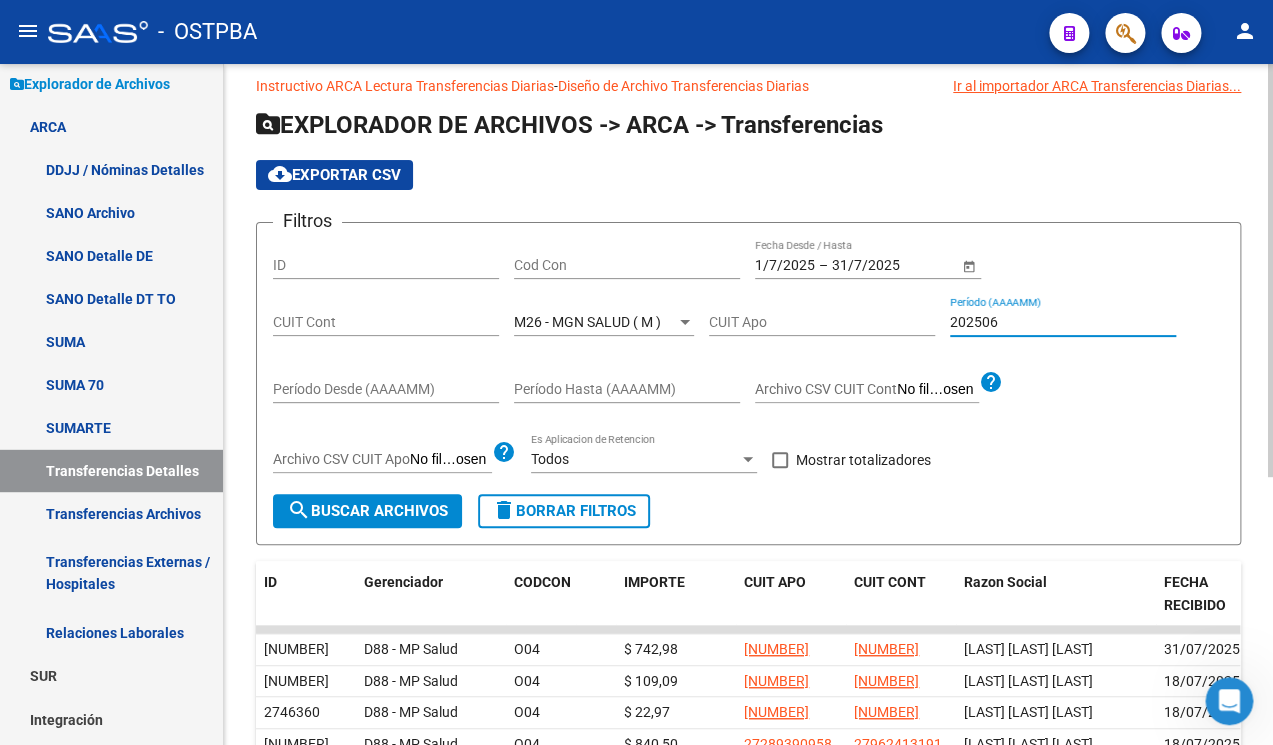 type on "202506" 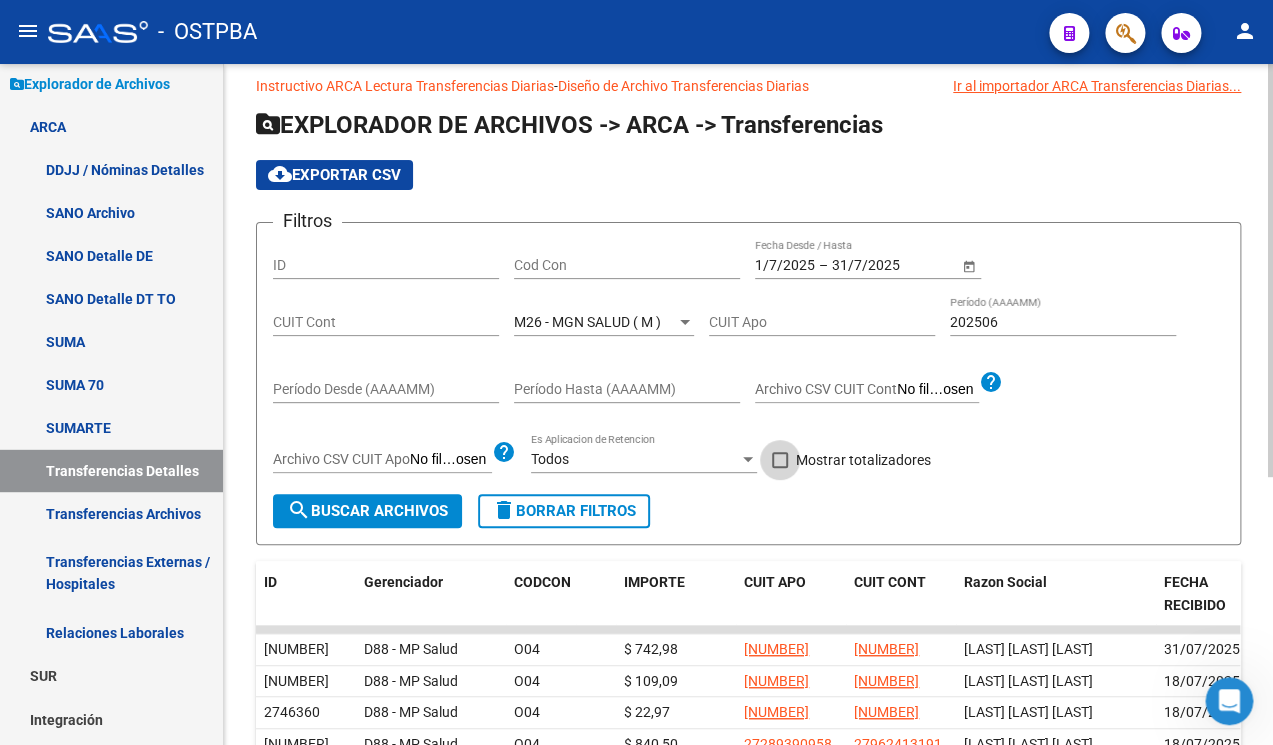 click at bounding box center [780, 460] 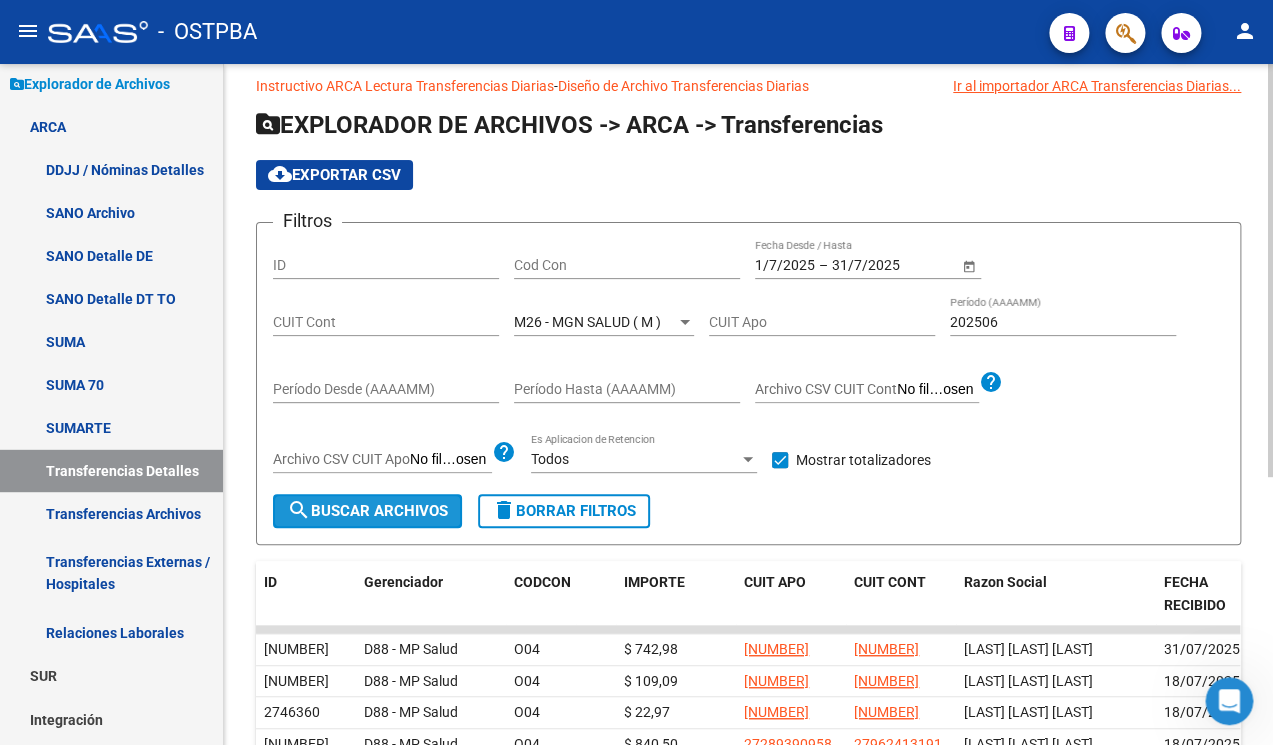 click on "search  Buscar Archivos" 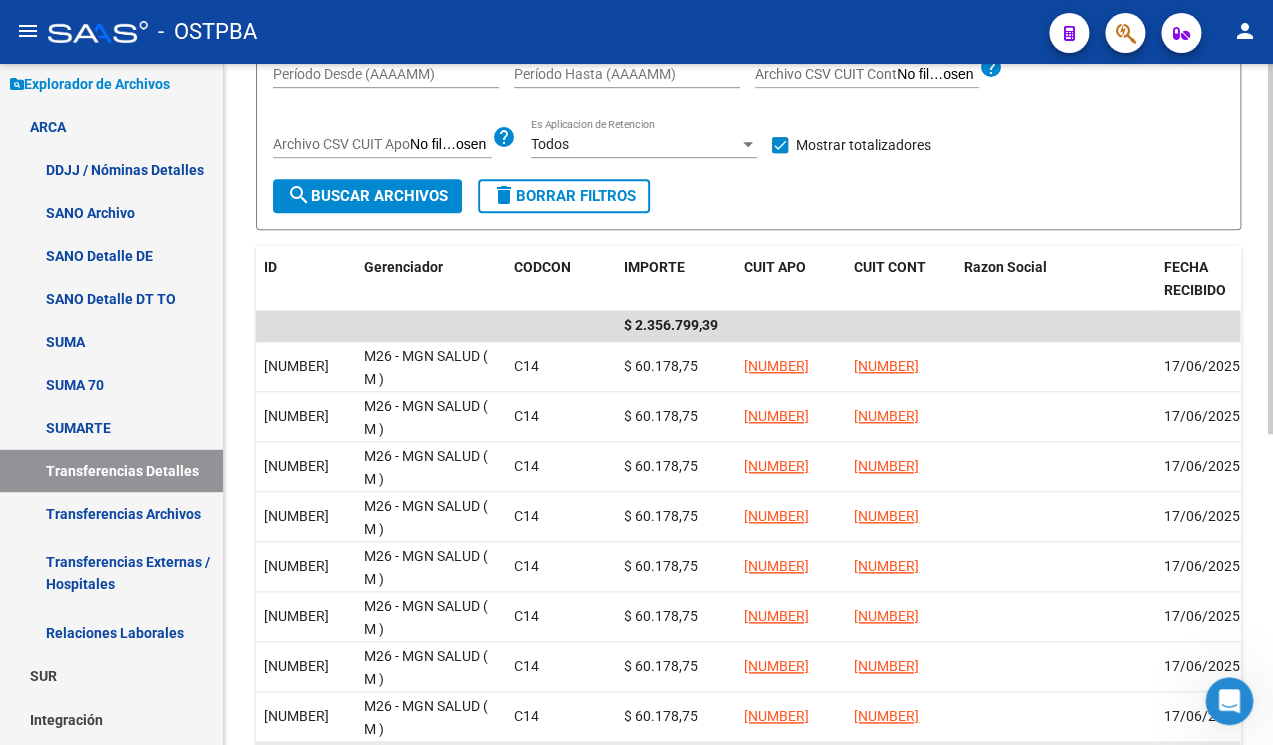 scroll, scrollTop: 574, scrollLeft: 0, axis: vertical 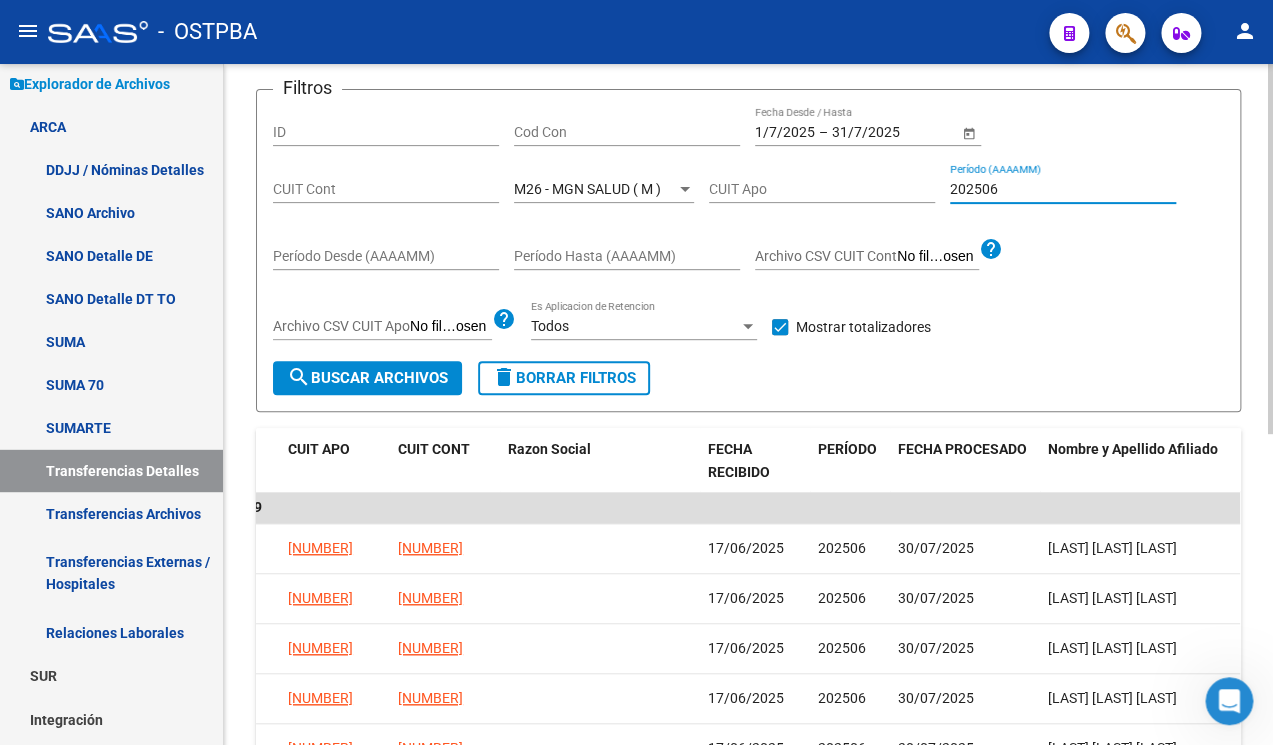 click on "202506" at bounding box center (1063, 189) 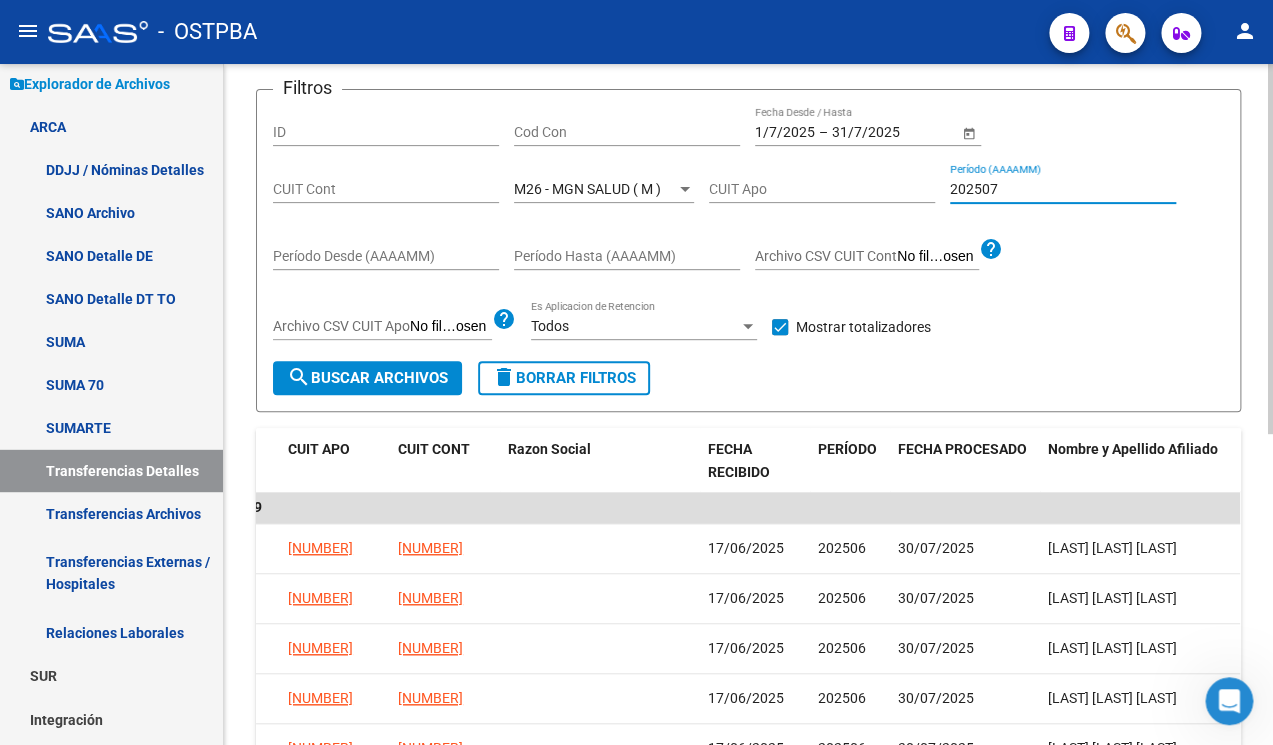 click on "search  Buscar Archivos" 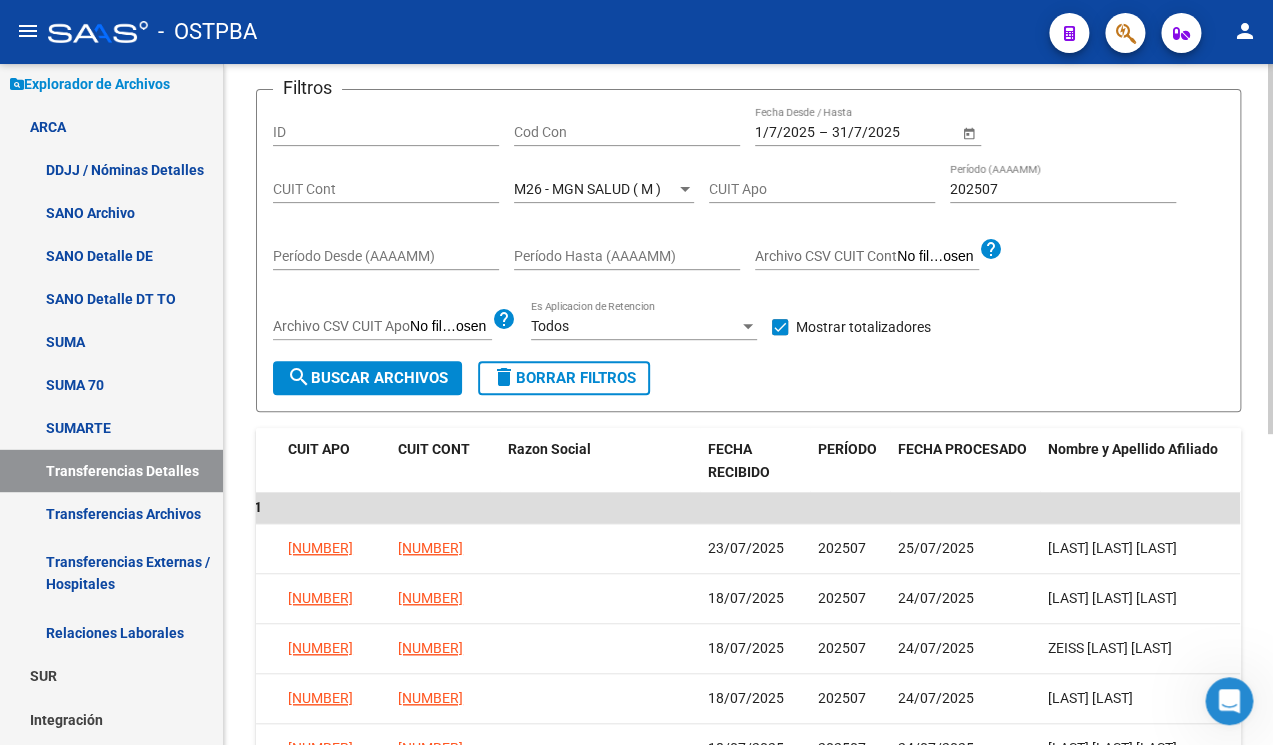 scroll, scrollTop: 0, scrollLeft: 456, axis: horizontal 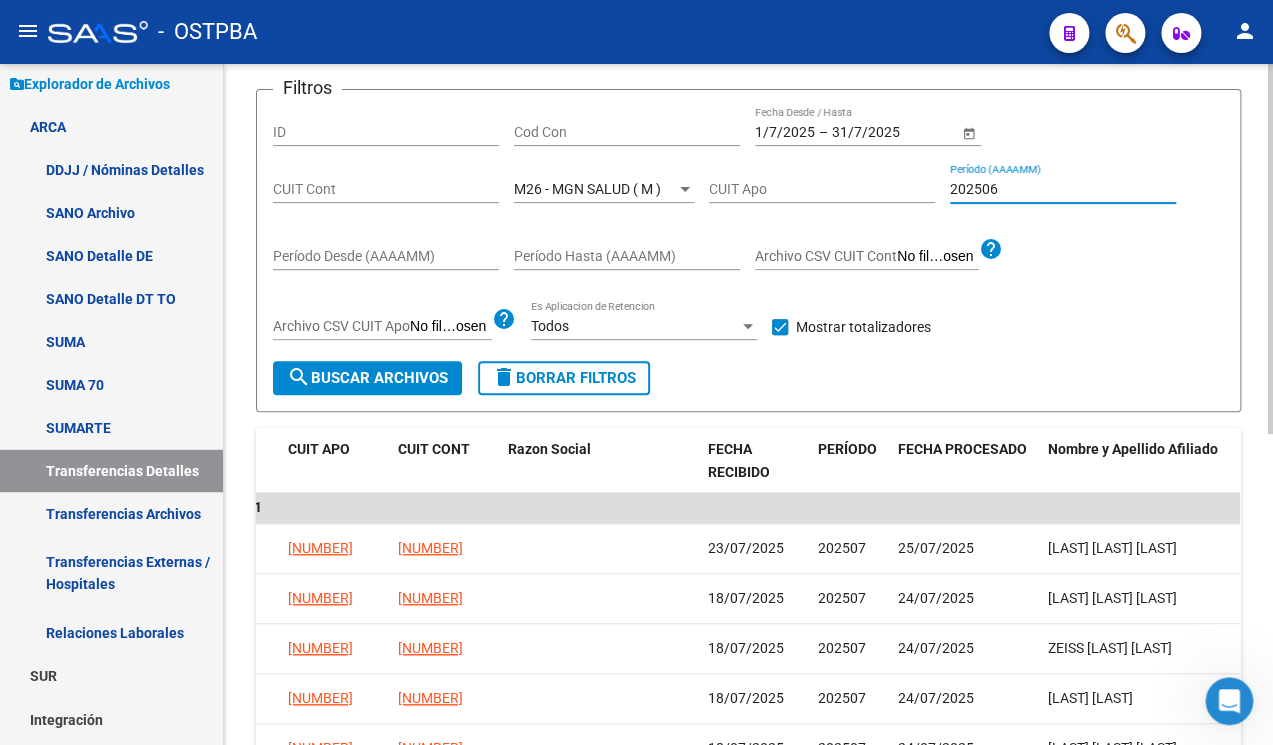 type on "202506" 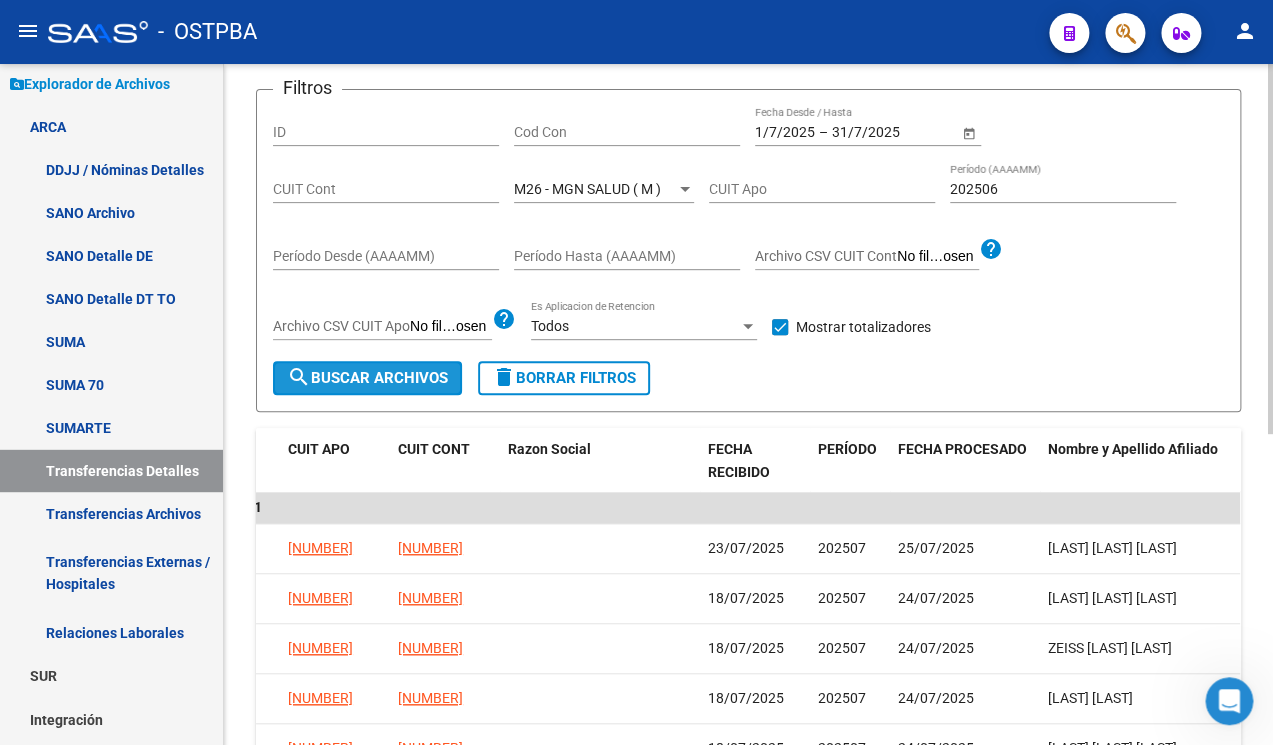 click on "search  Buscar Archivos" 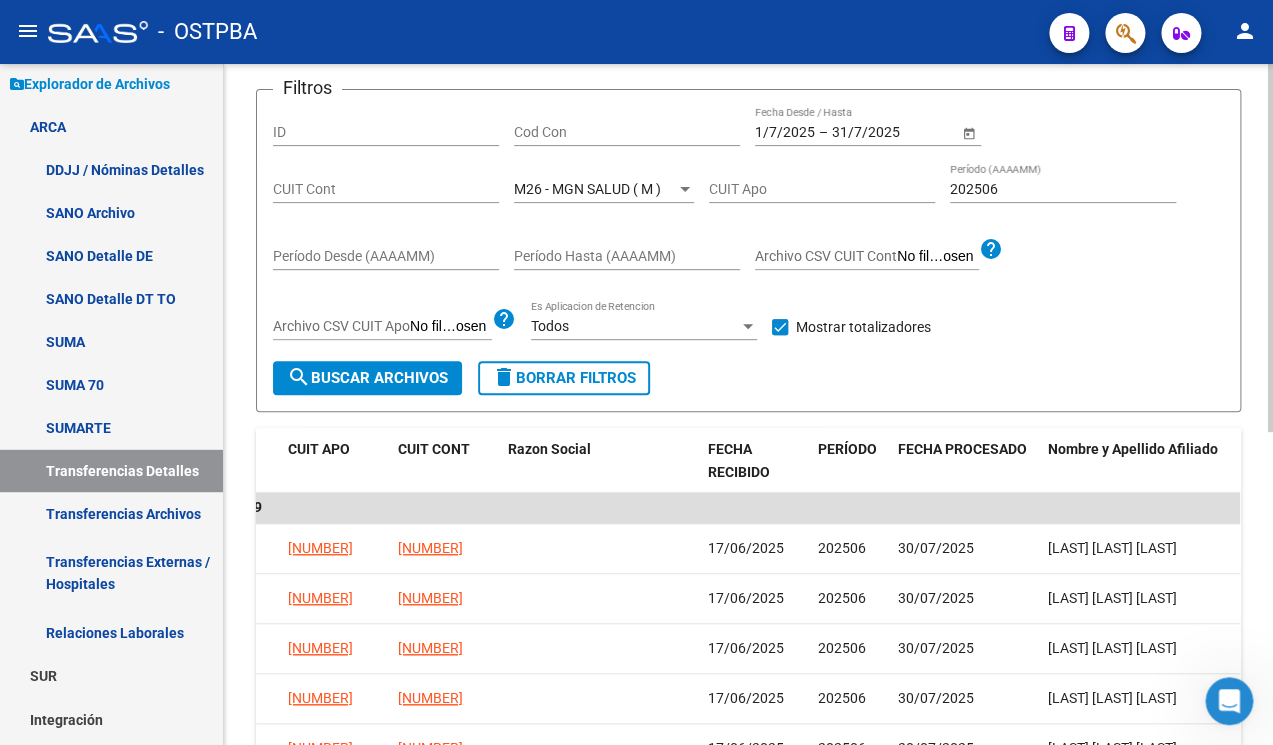 scroll, scrollTop: 0, scrollLeft: 456, axis: horizontal 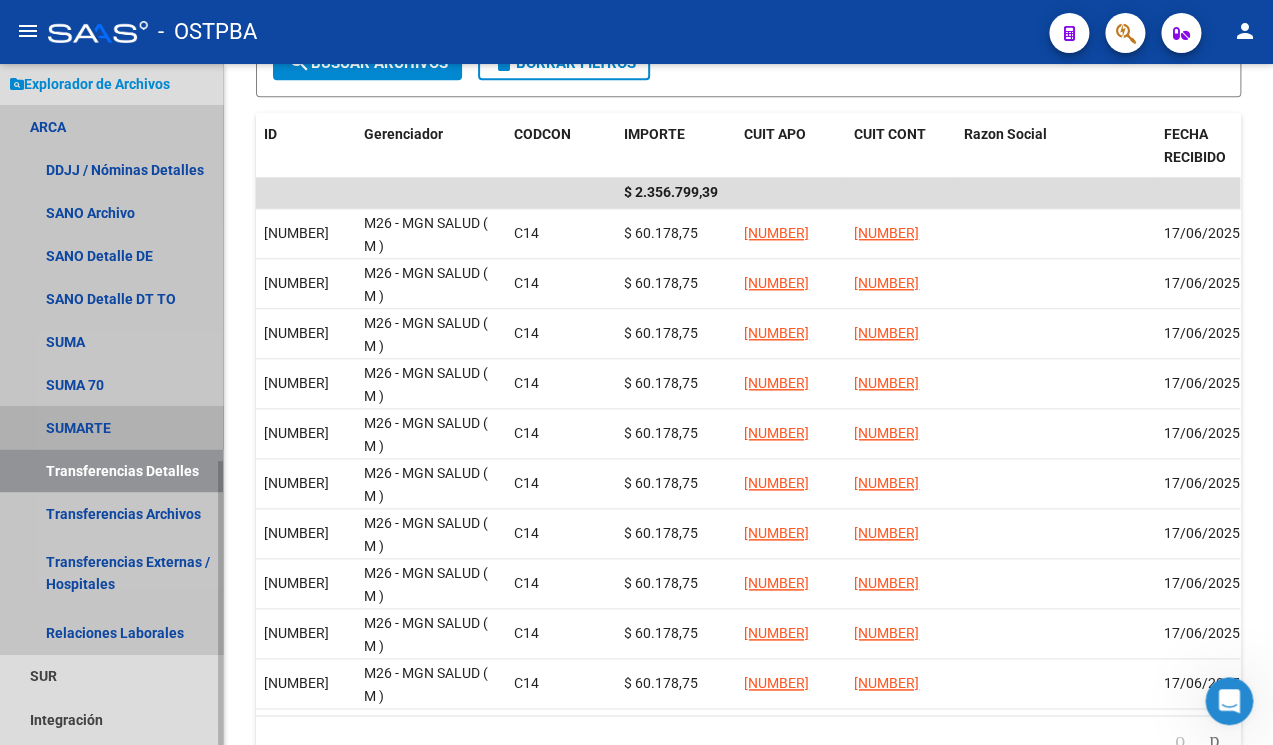 click on "SUMARTE" at bounding box center [111, 427] 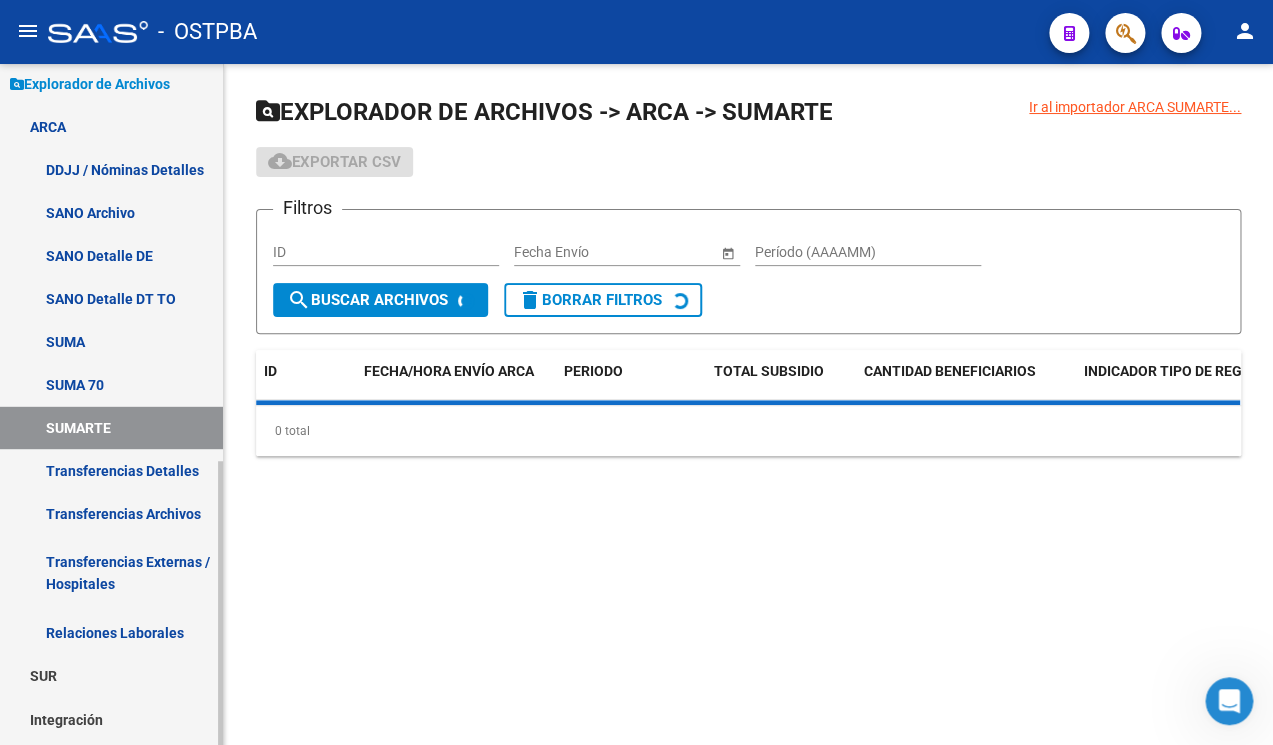 scroll, scrollTop: 0, scrollLeft: 0, axis: both 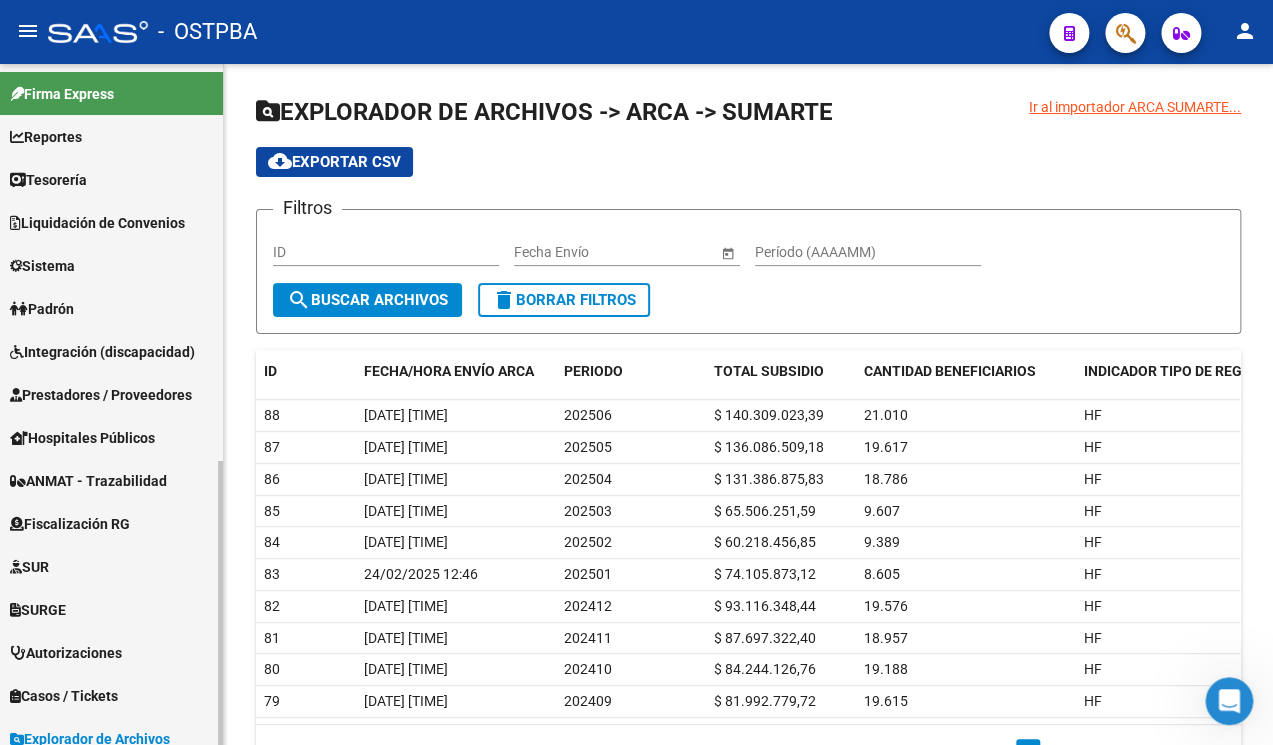 click on "Liquidación de Convenios" at bounding box center [97, 223] 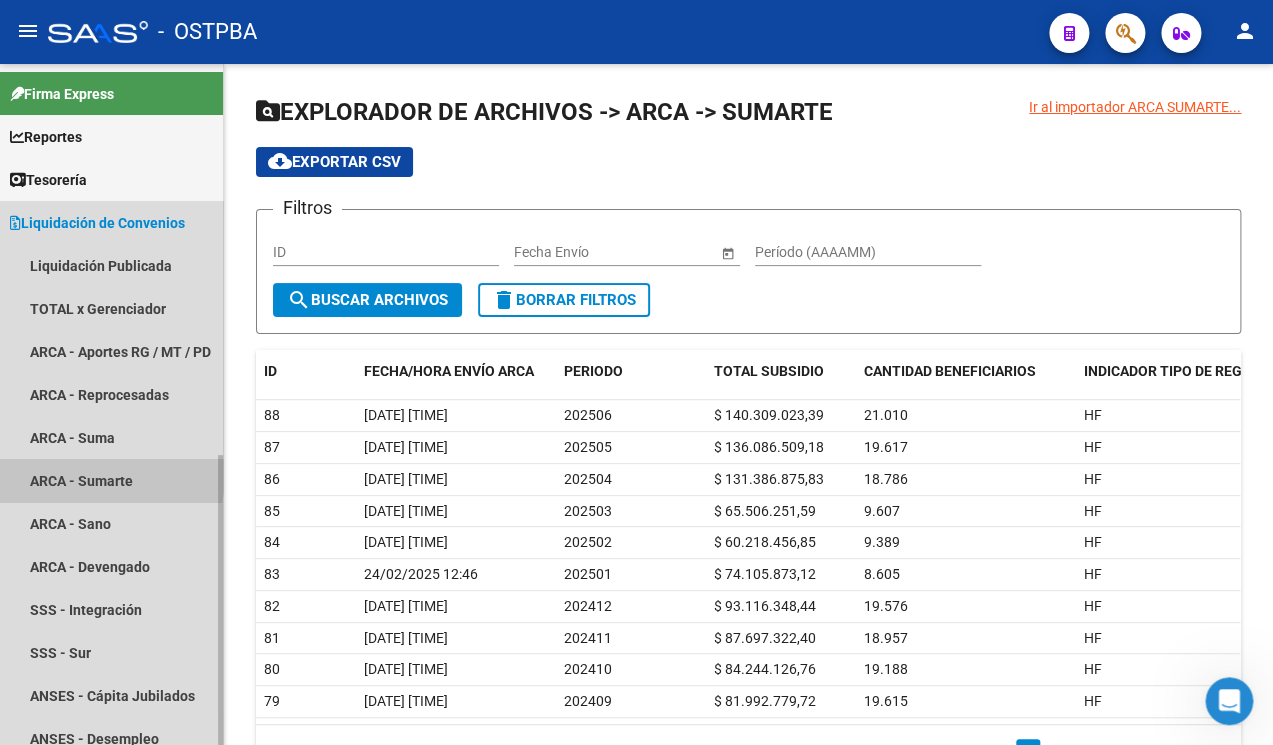 click on "ARCA - Sumarte" at bounding box center (111, 480) 